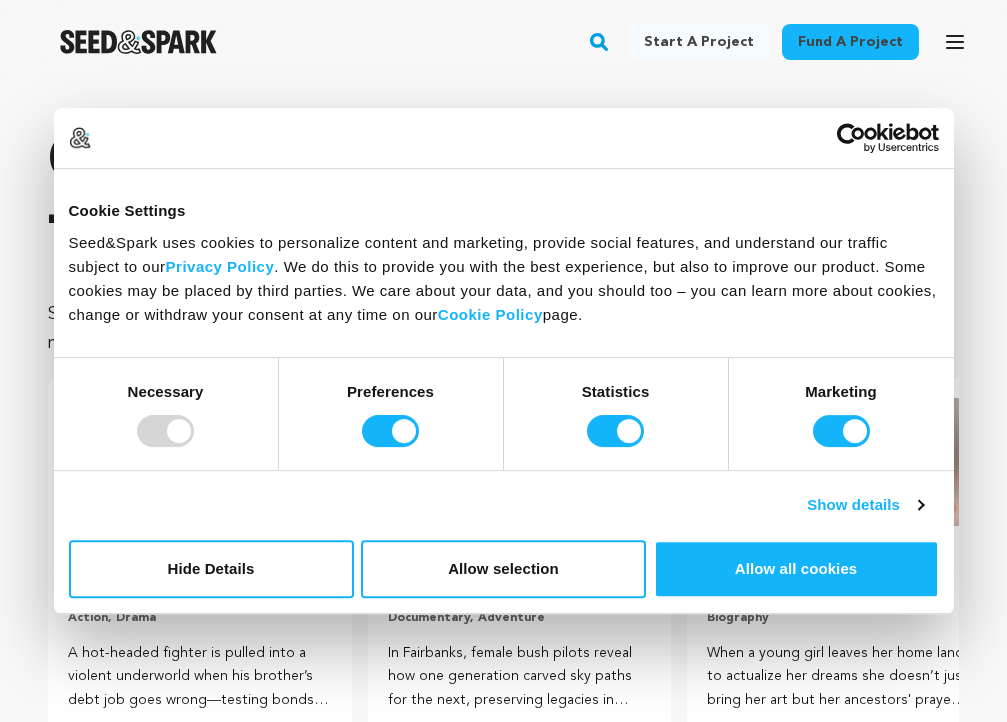 scroll, scrollTop: 0, scrollLeft: 0, axis: both 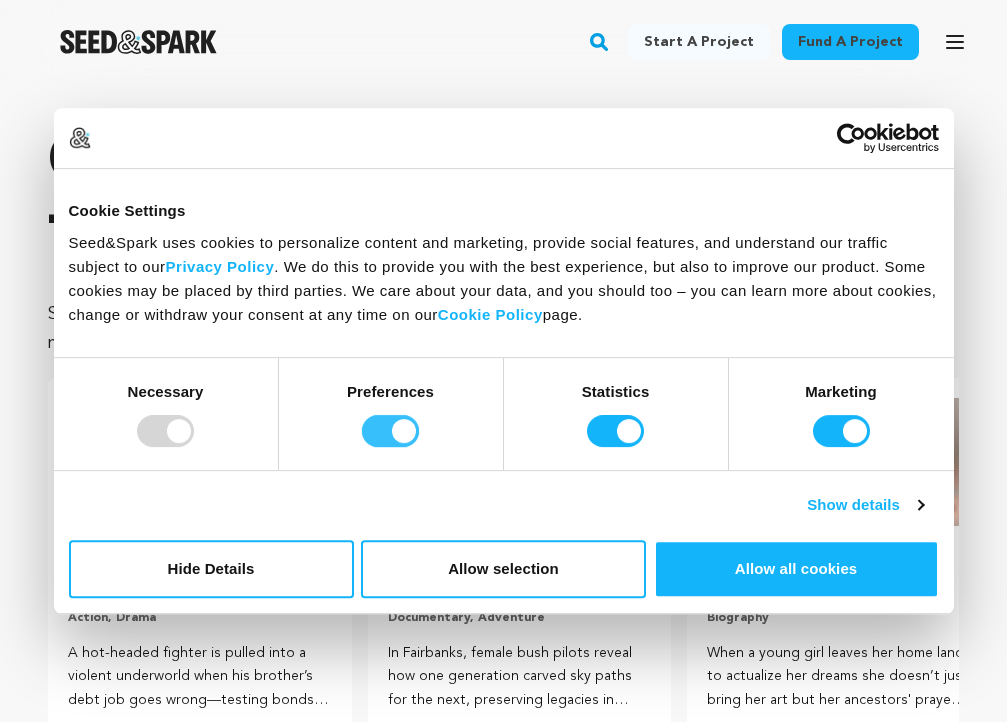 click on "Preferences" at bounding box center [390, 431] 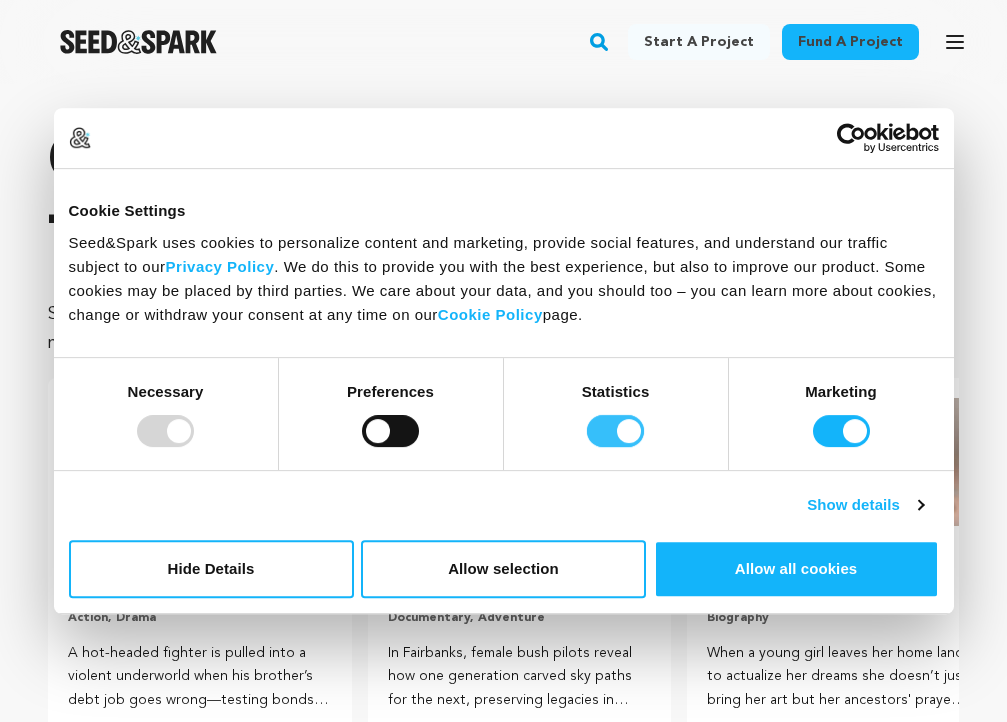 click on "Statistics" at bounding box center (615, 431) 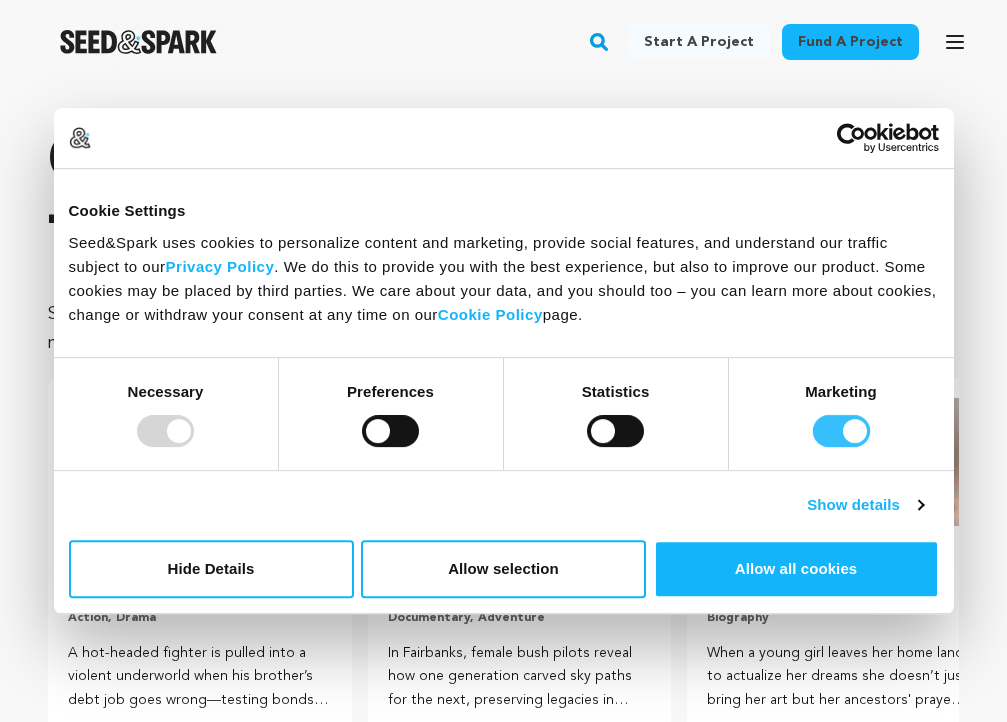 click on "Marketing" at bounding box center (841, 431) 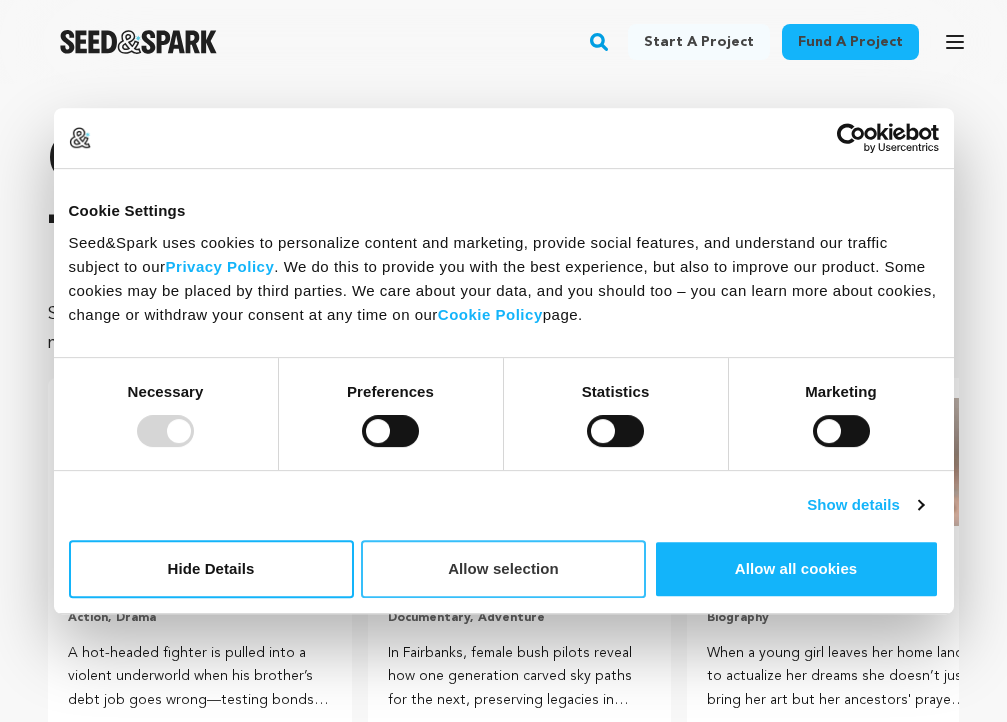 click on "Allow selection" at bounding box center [503, 569] 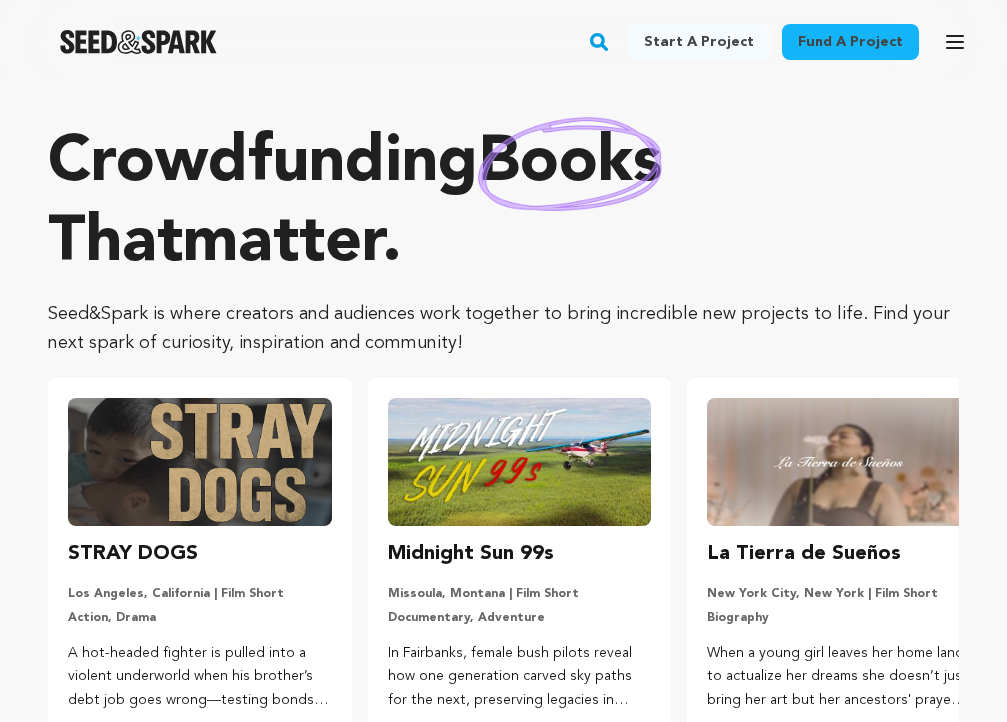 click on "Start a project" at bounding box center (699, 42) 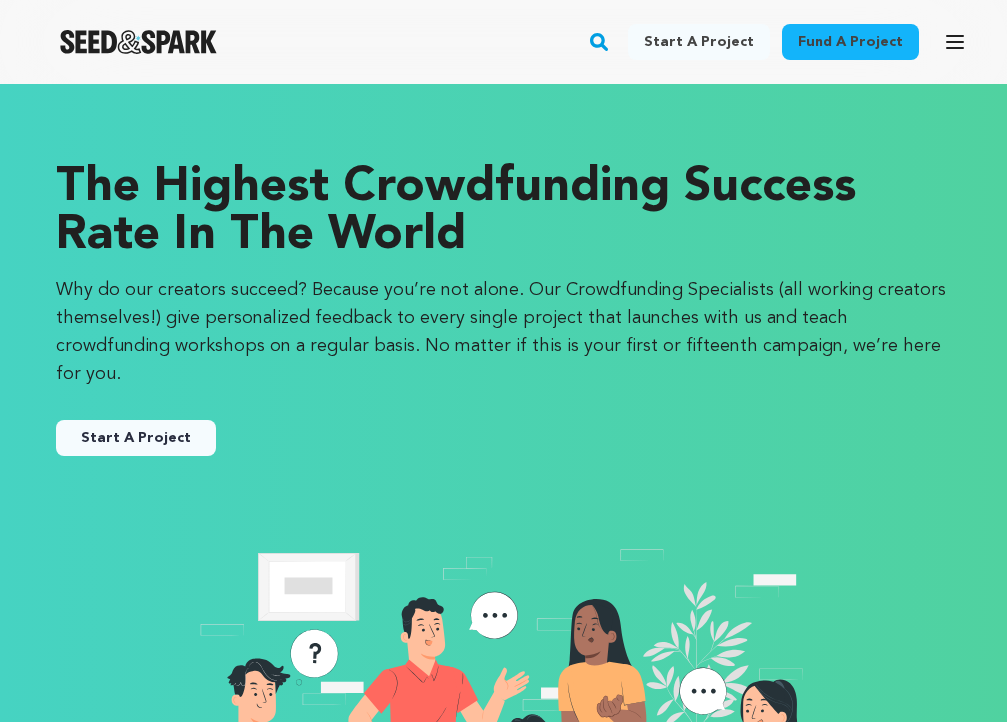 scroll, scrollTop: 0, scrollLeft: 0, axis: both 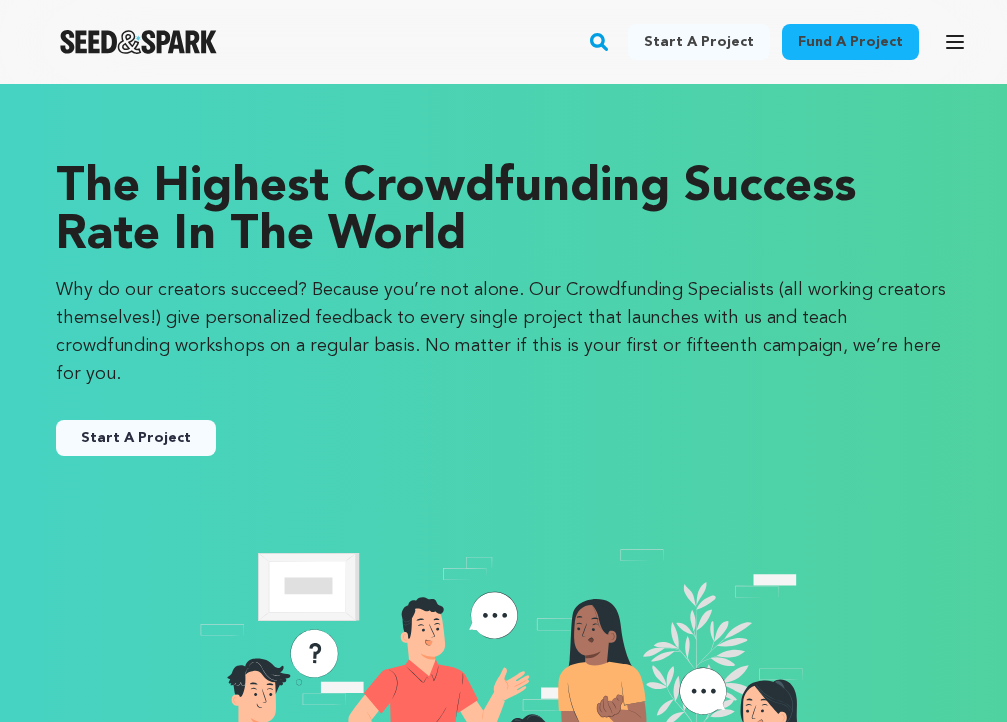 click on "Start A Project" at bounding box center (136, 438) 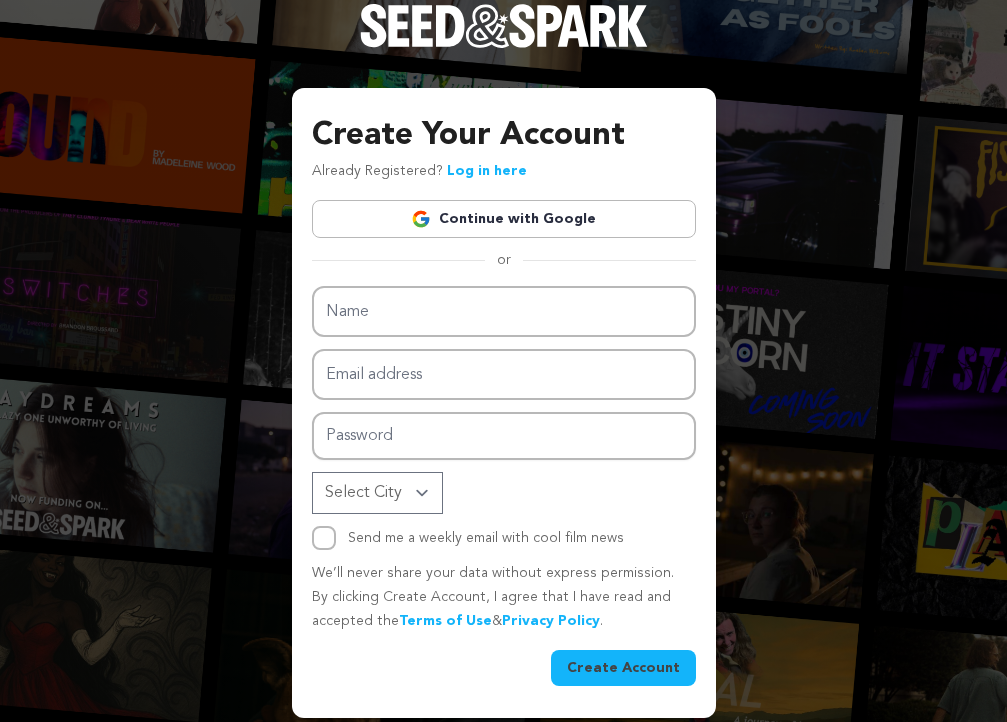 scroll, scrollTop: 0, scrollLeft: 0, axis: both 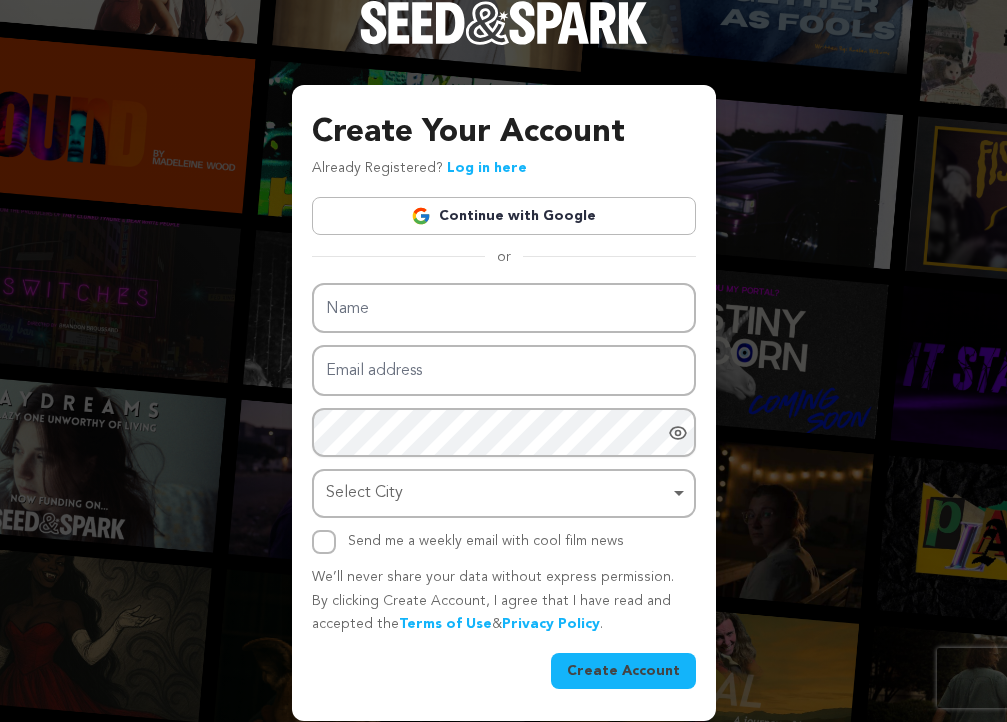 click on "Continue with Google" at bounding box center (504, 216) 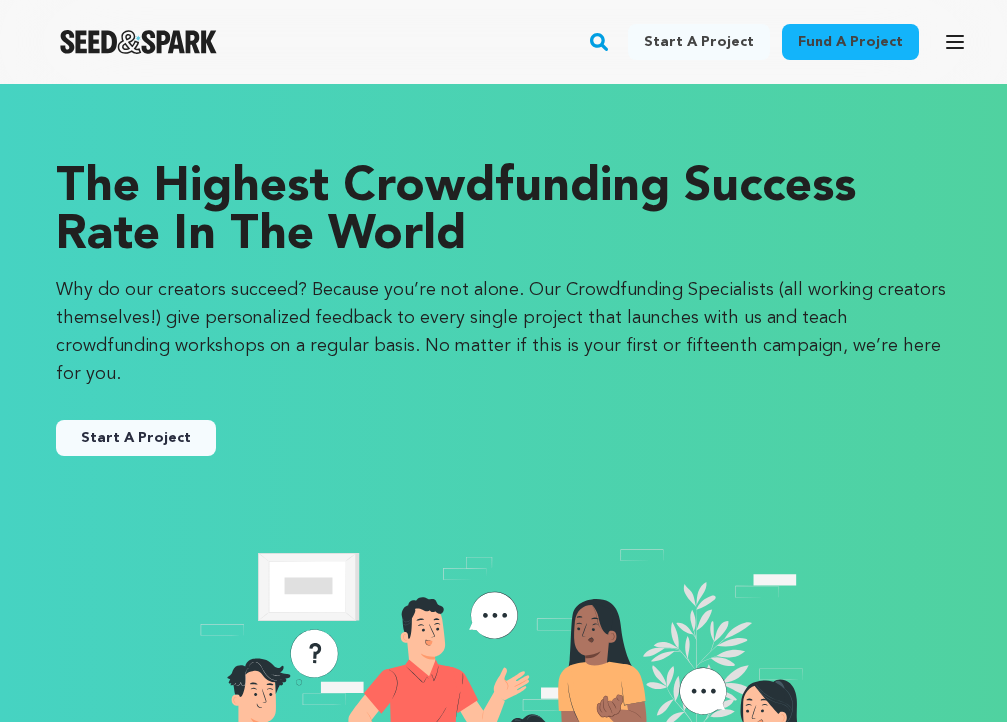 scroll, scrollTop: 0, scrollLeft: 0, axis: both 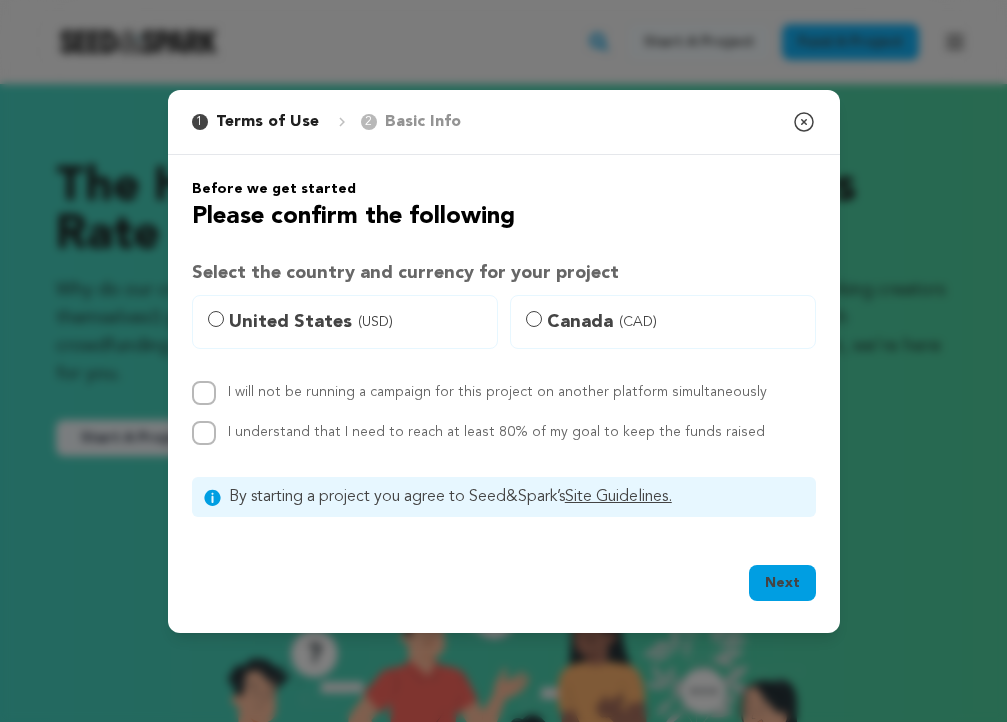 click on "United States
(USD)" at bounding box center [345, 322] 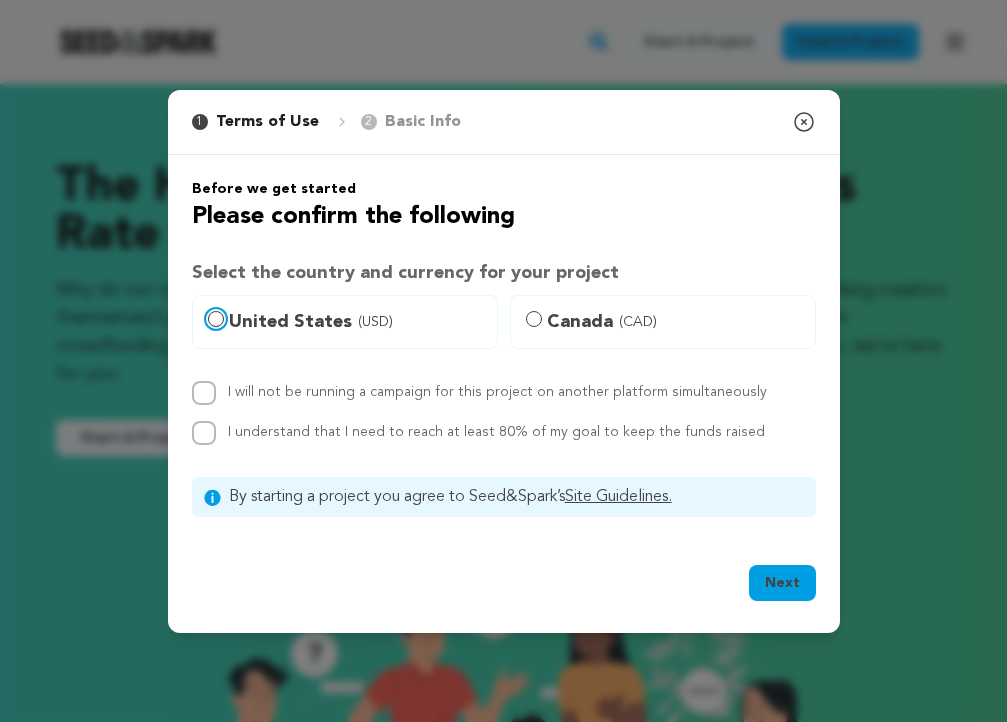 click on "United States
(USD)" at bounding box center [216, 319] 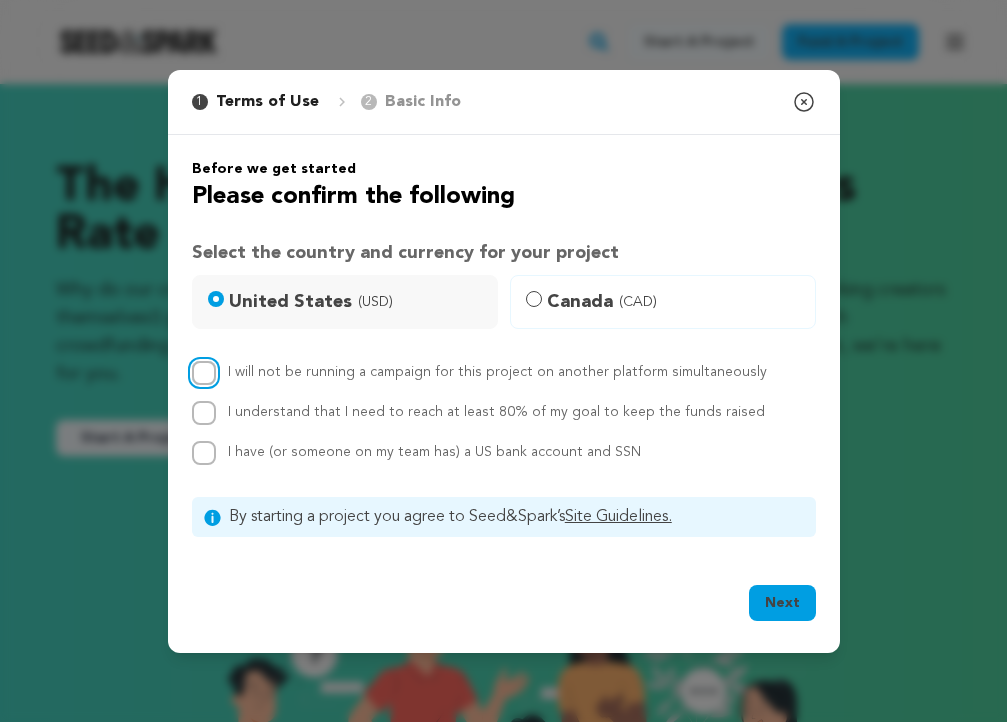click on "I will not be running a campaign for this project on another platform
simultaneously" at bounding box center [204, 373] 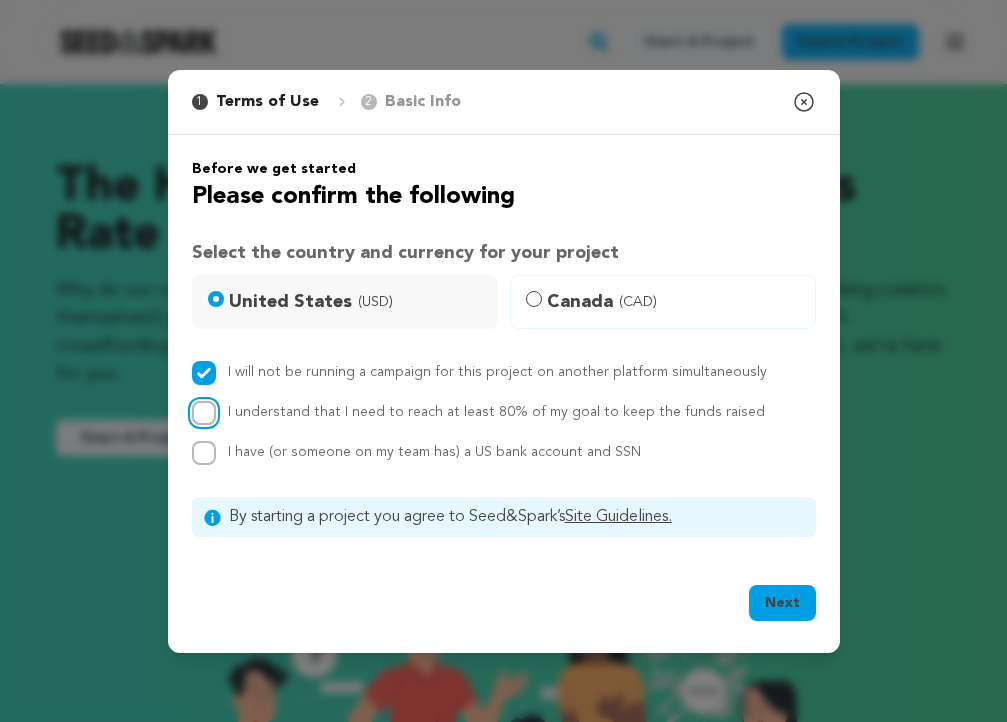 click on "I understand that I need to reach at least 80% of my goal to keep the
funds raised" at bounding box center [204, 413] 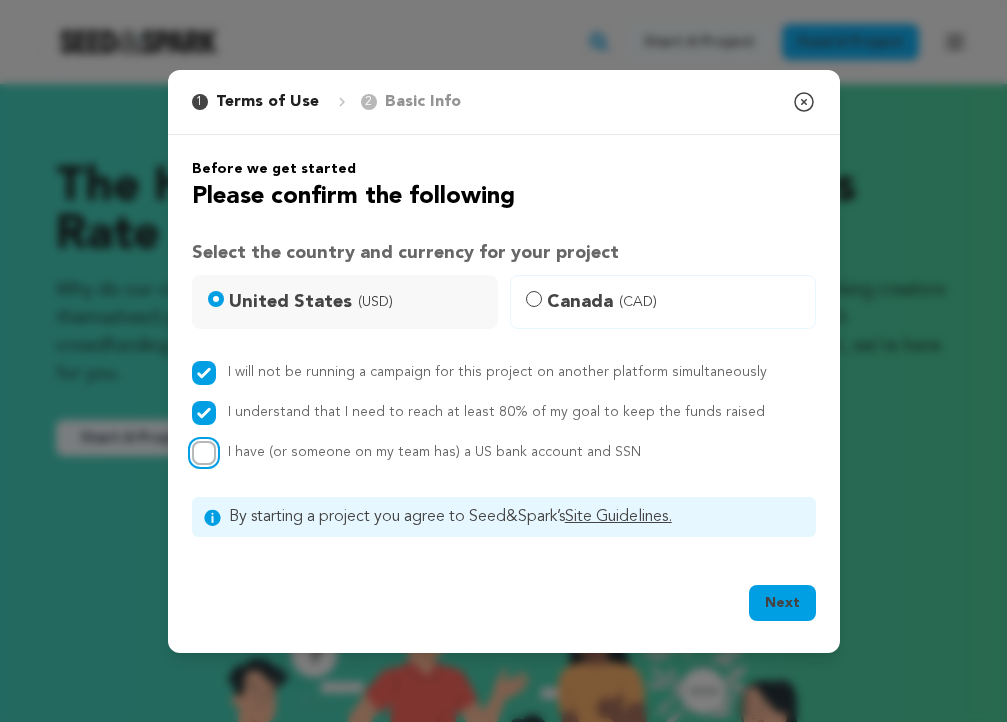 click on "I have (or someone on my team has) a US bank account and SSN" at bounding box center (204, 453) 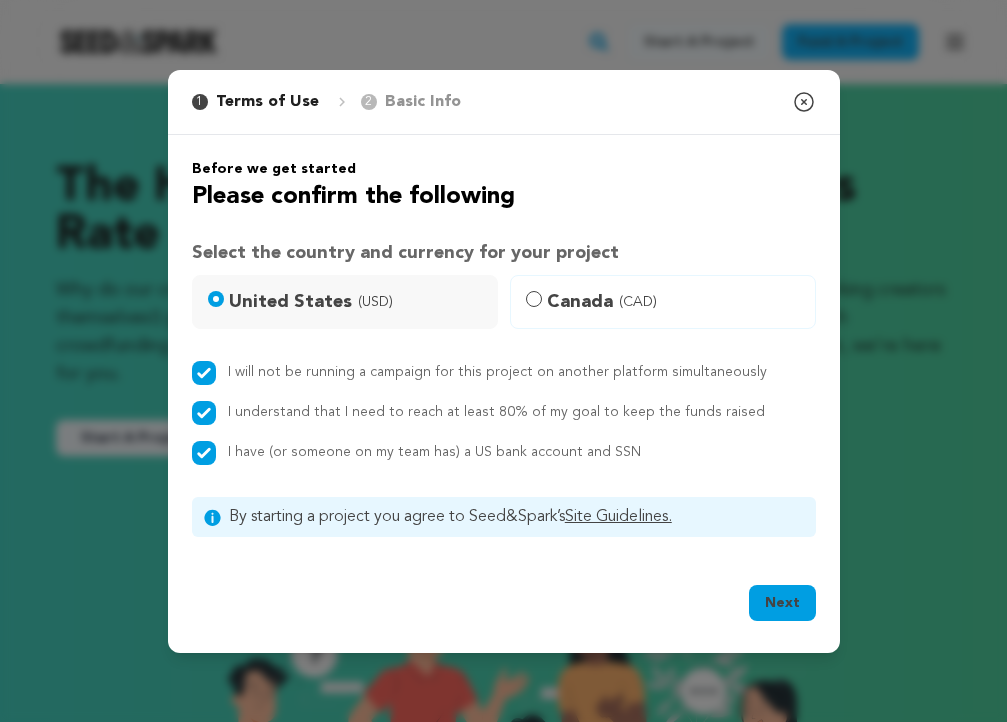 click on "Next" at bounding box center (782, 603) 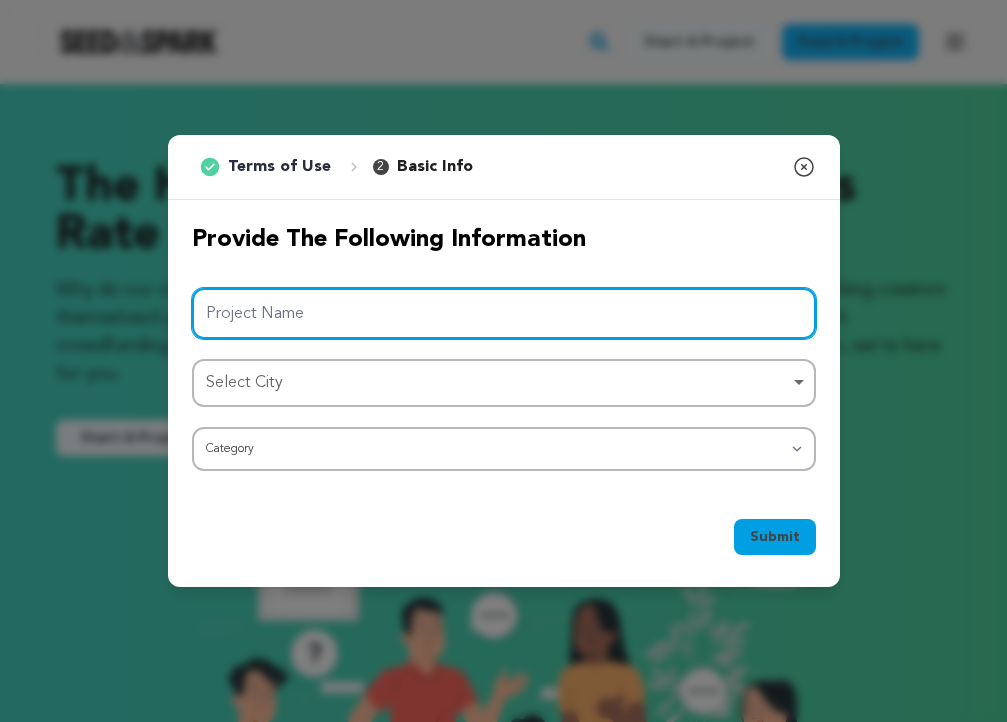 click on "Project Name" at bounding box center (504, 313) 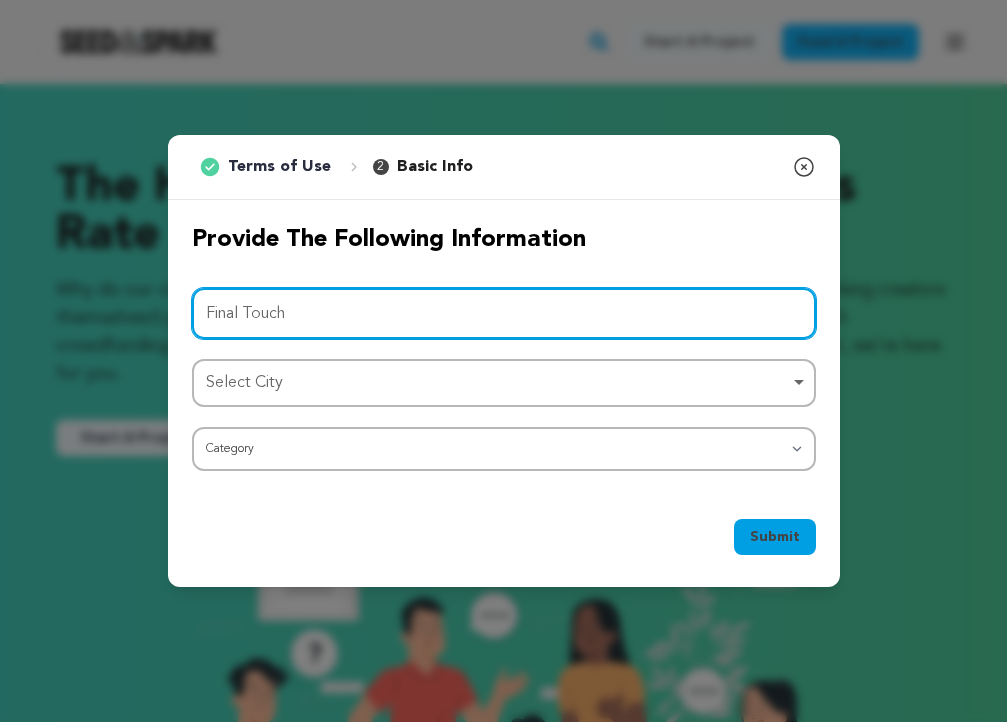 click on "Select City Remove item" at bounding box center (504, 383) 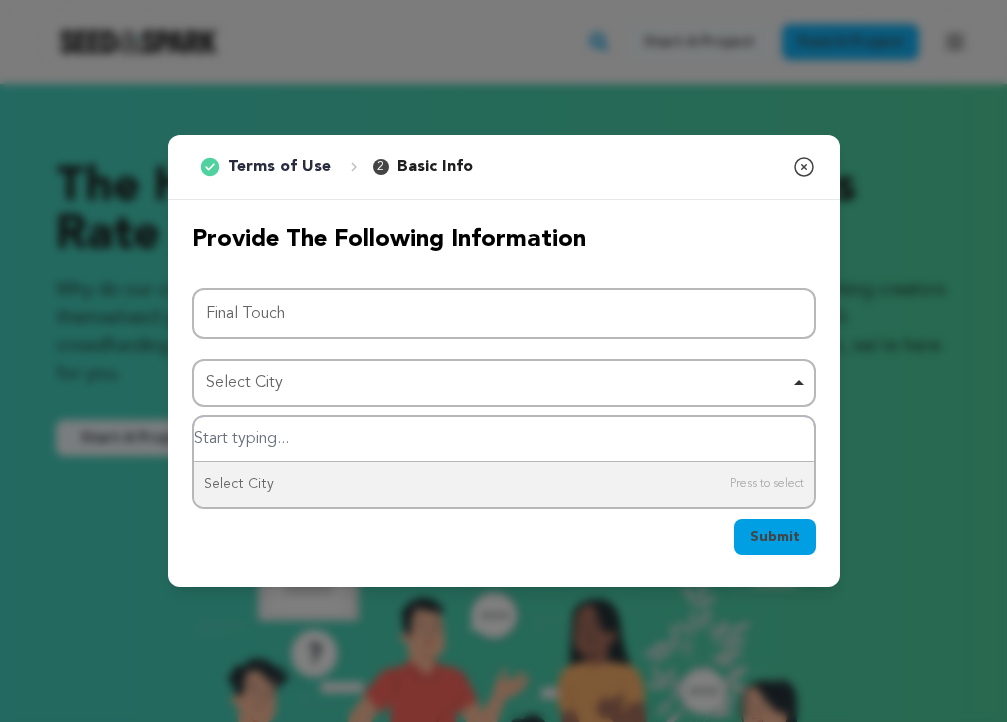 click at bounding box center [504, 439] 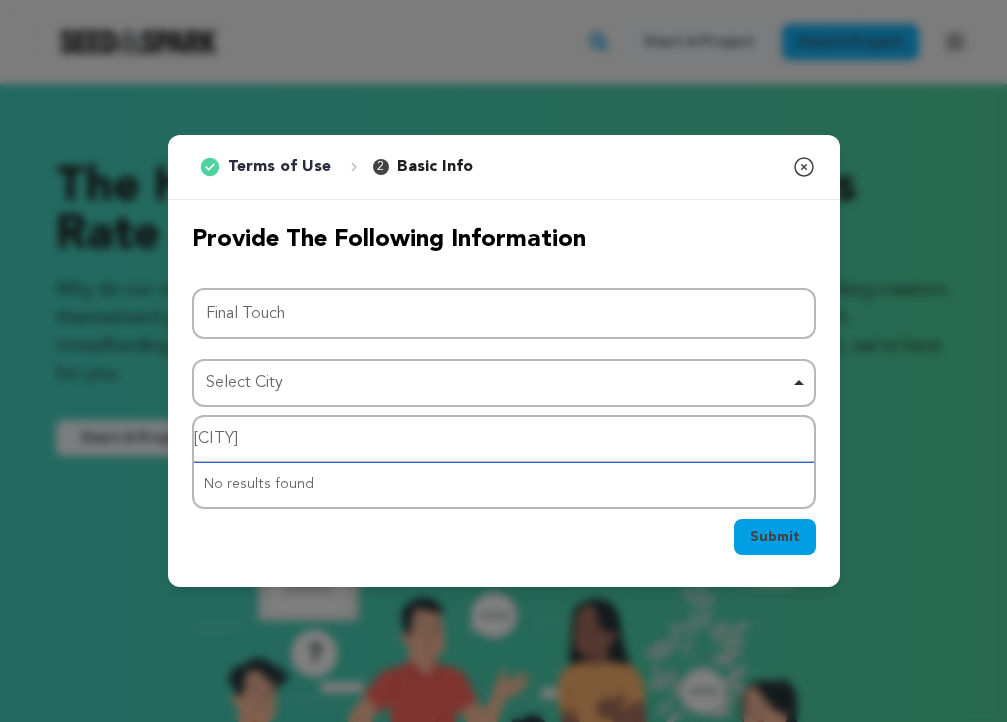 type on "tacoma" 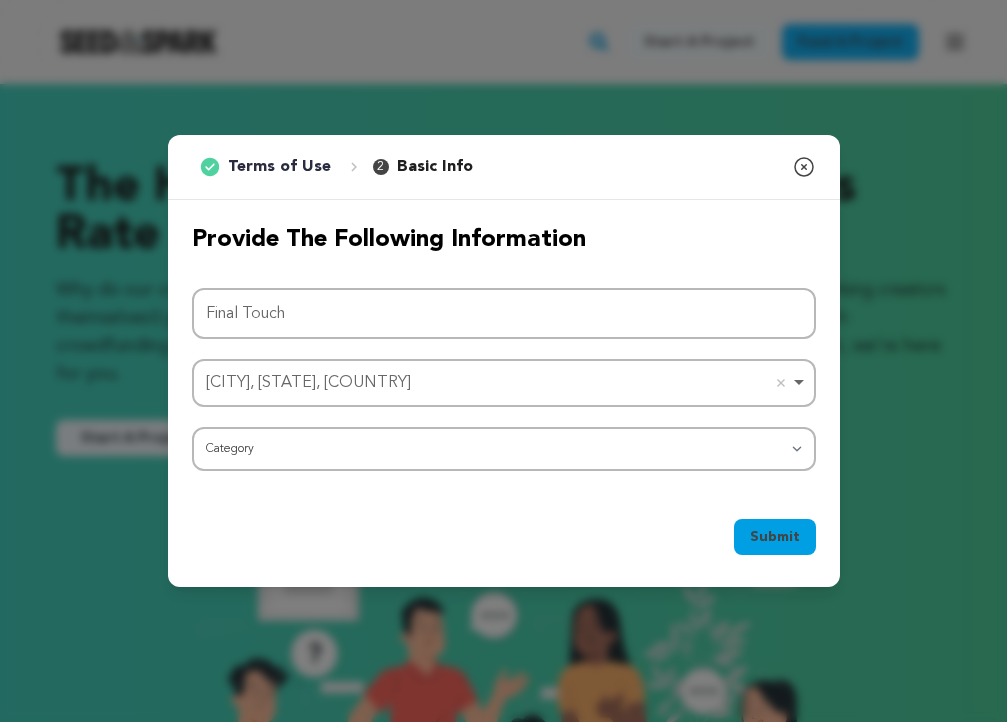 click on "Tacoma, WA, USA Remove item" at bounding box center (498, 383) 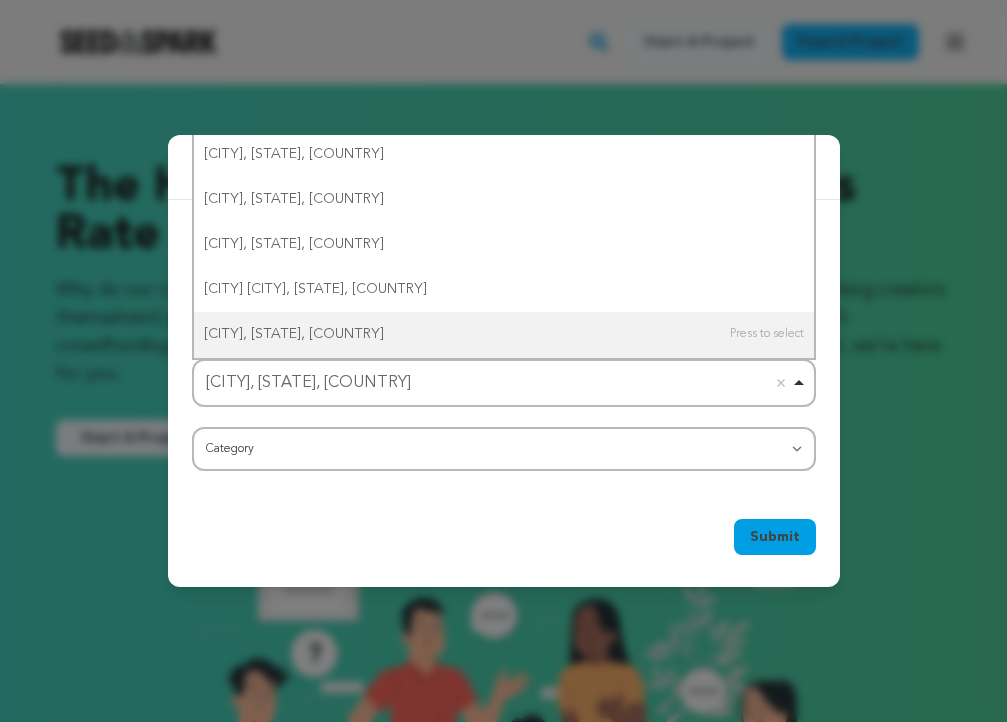 click on "Tacoma, WA, USA Remove item" at bounding box center [498, 383] 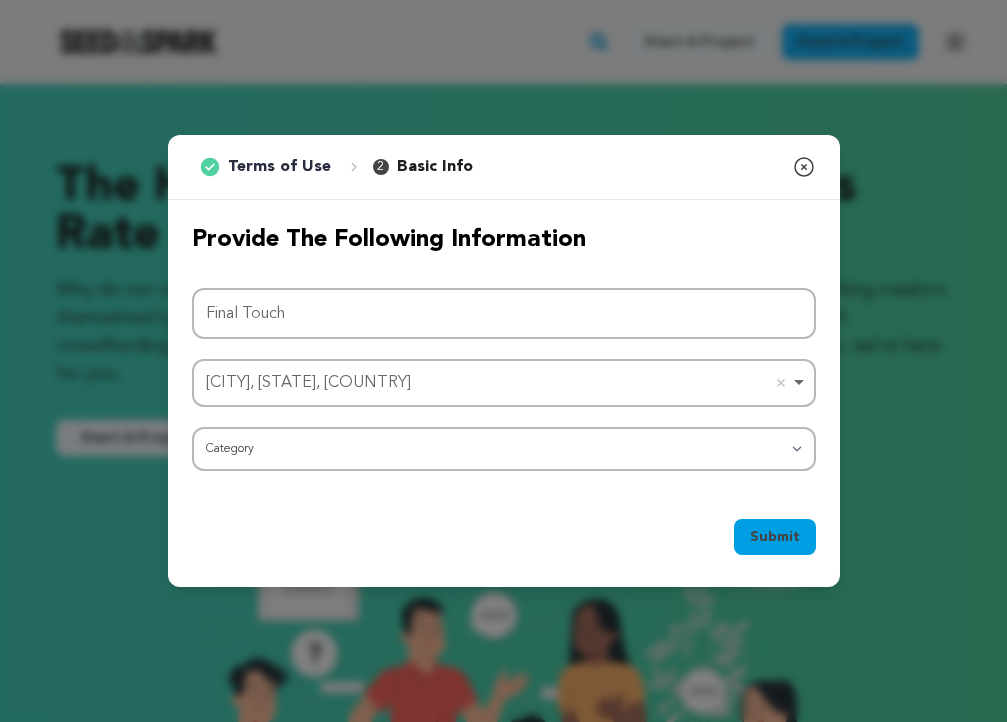 click on "Tacoma, WA, USA Remove item" at bounding box center [498, 383] 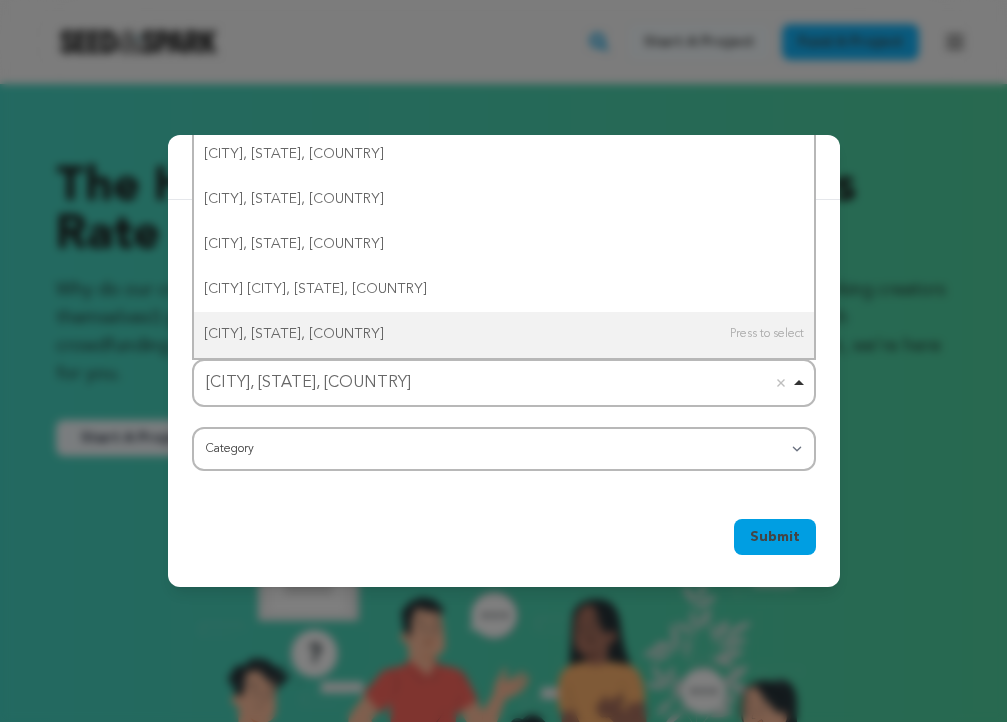 click on "Tacoma, WA, USA Remove item" at bounding box center (498, 383) 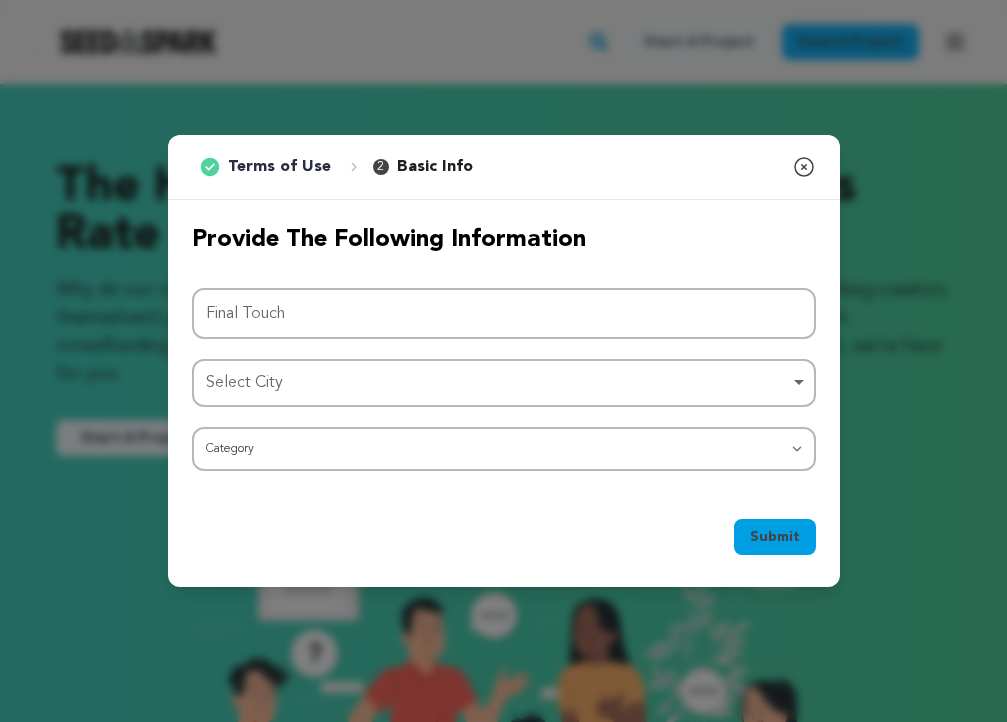 click on "Select City Remove item" at bounding box center (498, 383) 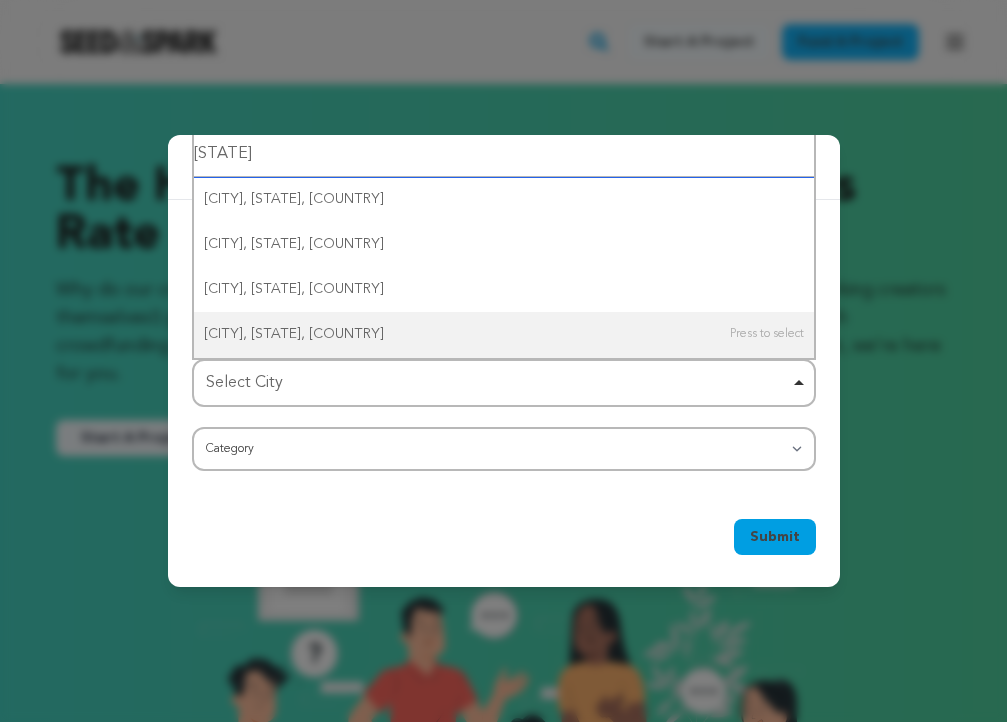 click on "Select City Remove item" at bounding box center [498, 383] 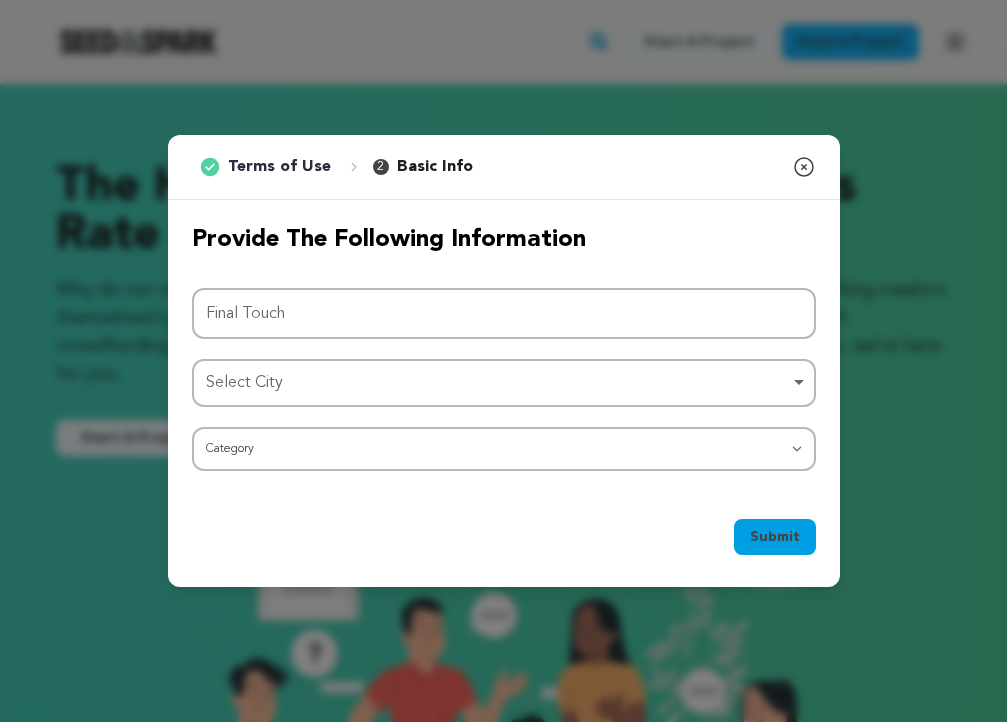 click on "Select City Remove item" at bounding box center [498, 383] 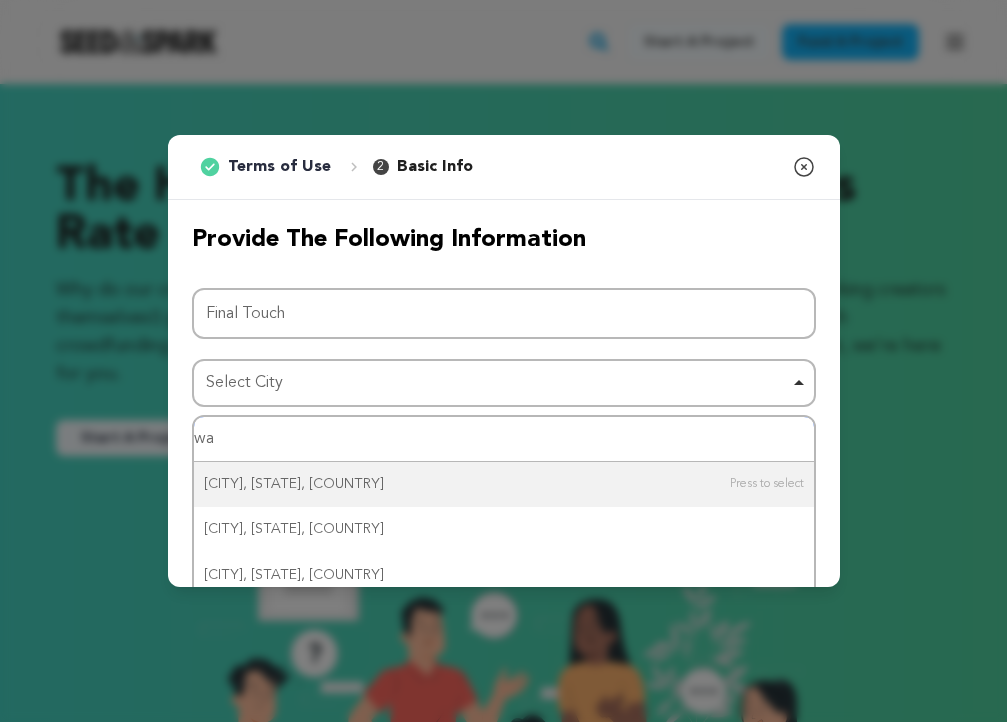 type on "w" 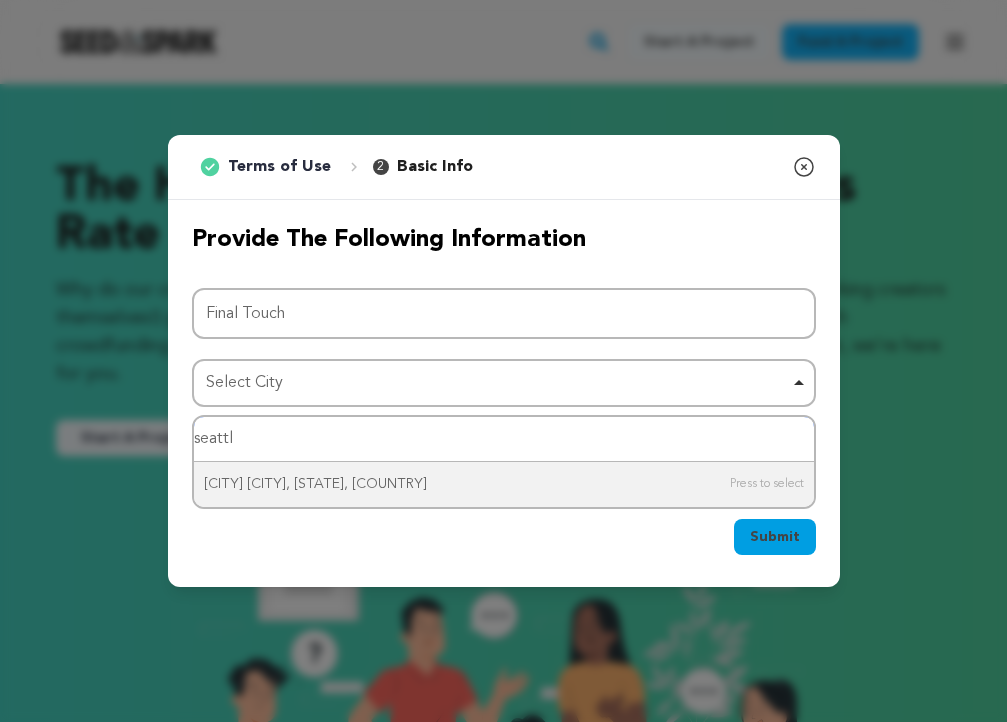 type on "seattle" 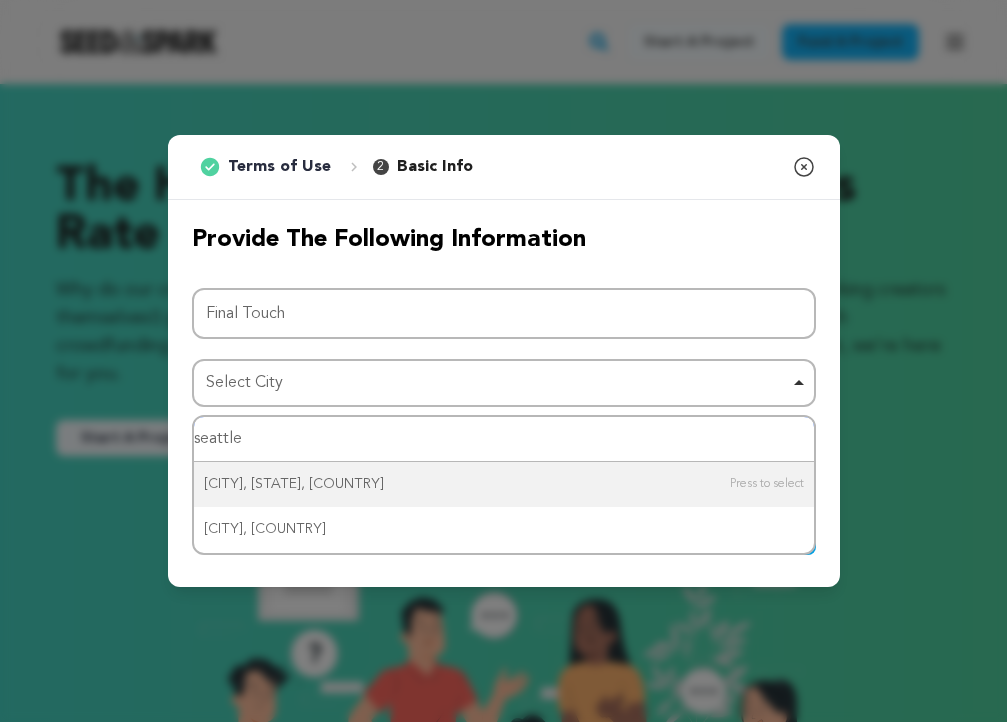 type 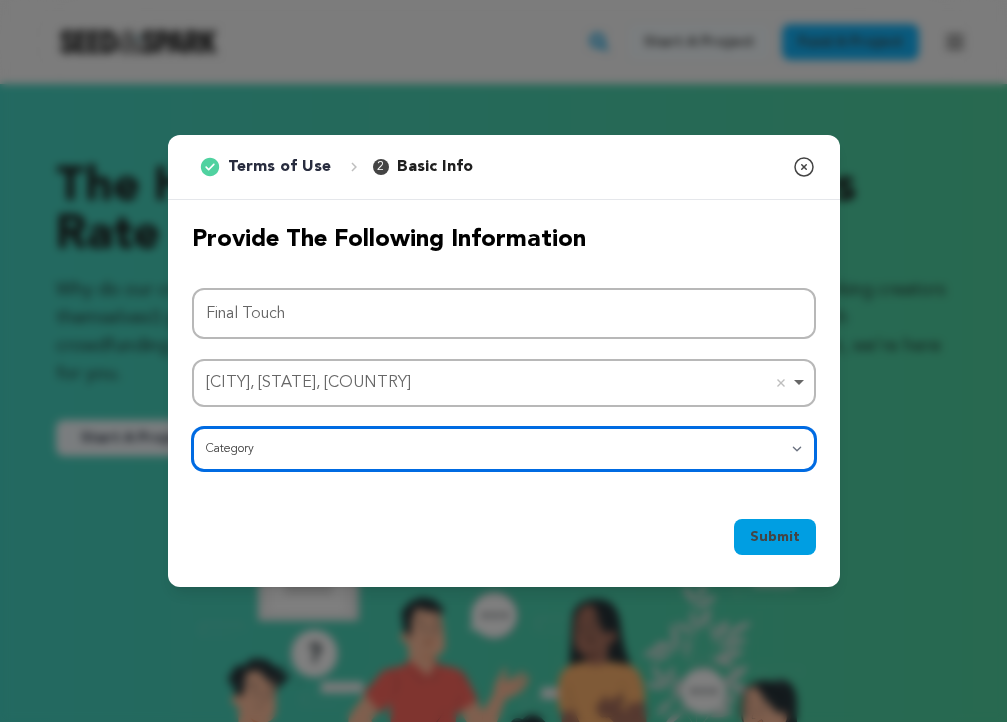 click on "Category
Film Feature
Film Short
Series
Film Festival
Company
Music Video
VR Experience
Comics
Artist Residency
Art & Photography
Collective
Dance
Games
Music
Radio & Podcasts
Orgs & Companies
Writing & Publishing
Venue & Spaces
Theatre" at bounding box center (504, 449) 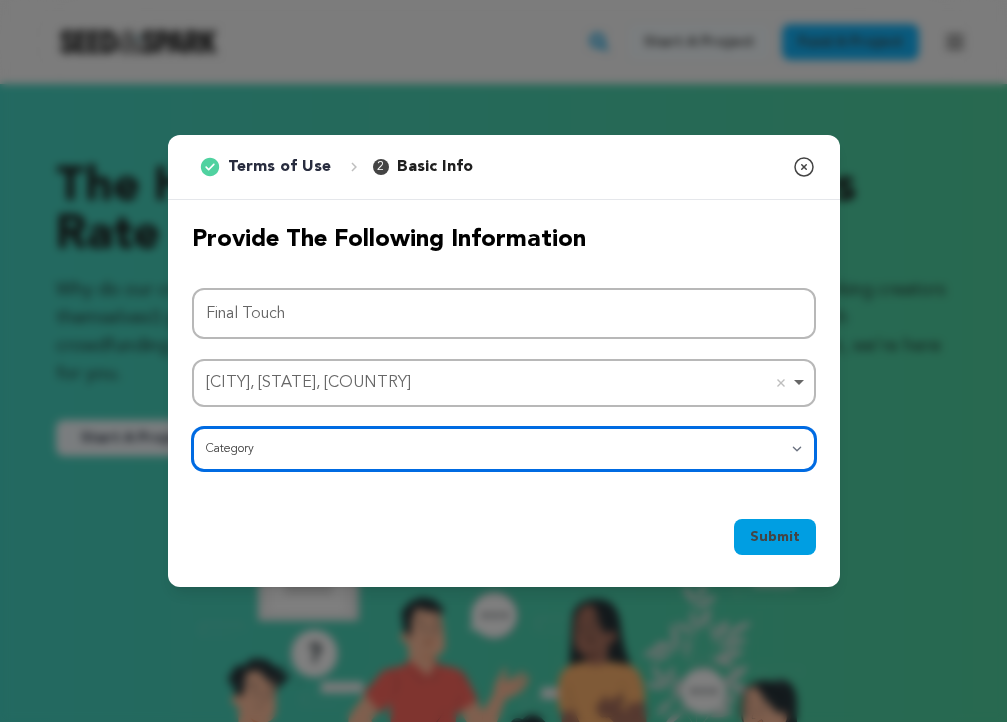 select on "382" 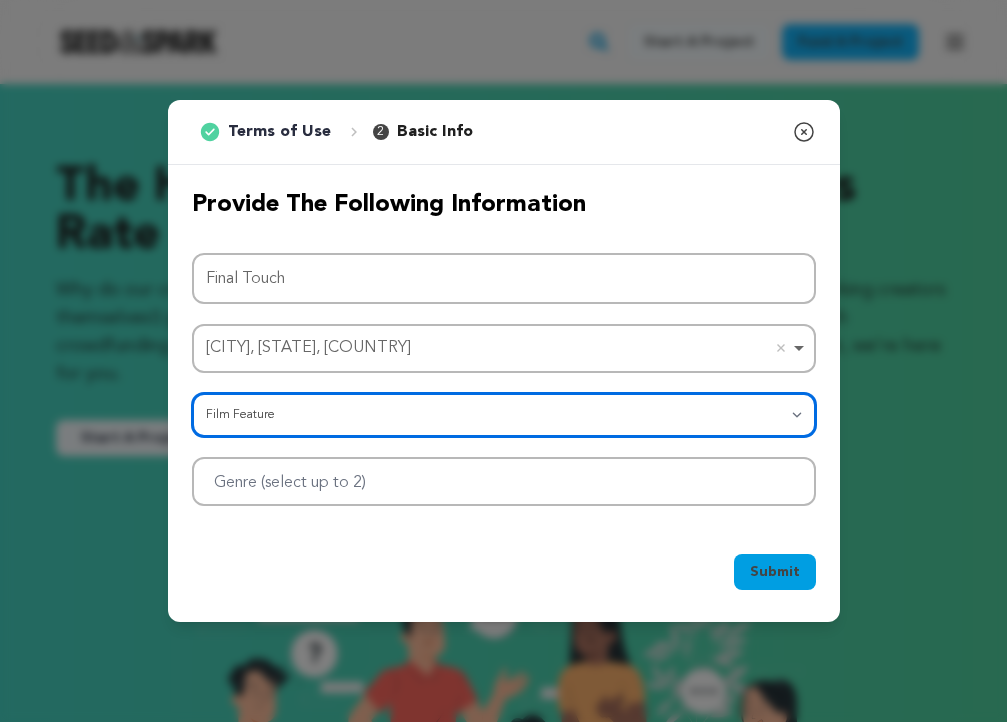 click at bounding box center [504, 481] 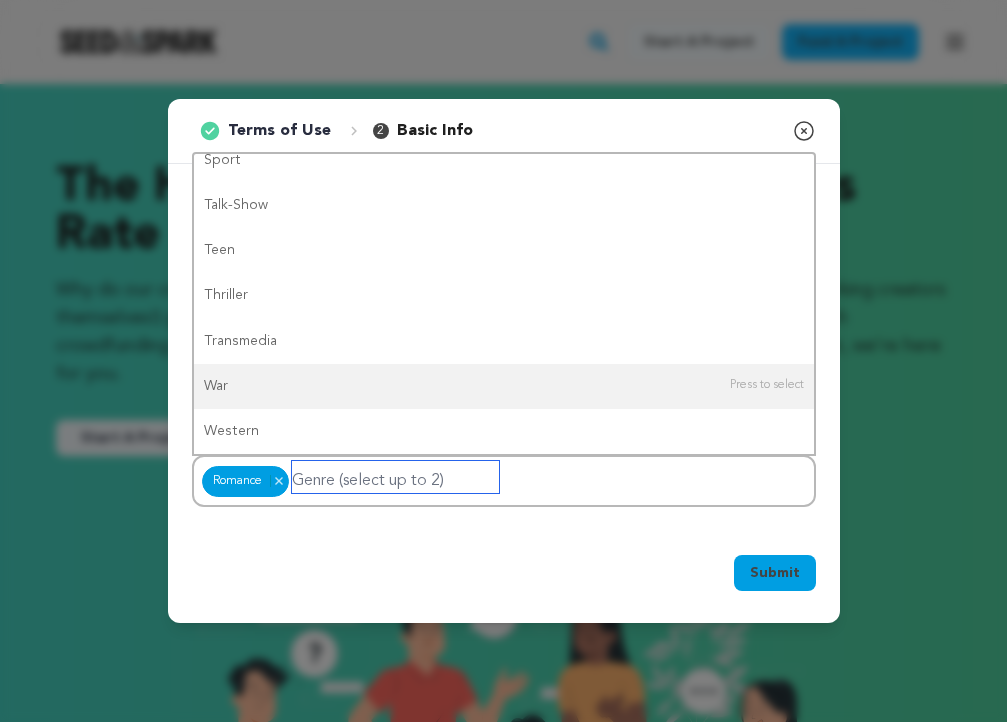 scroll, scrollTop: 0, scrollLeft: 0, axis: both 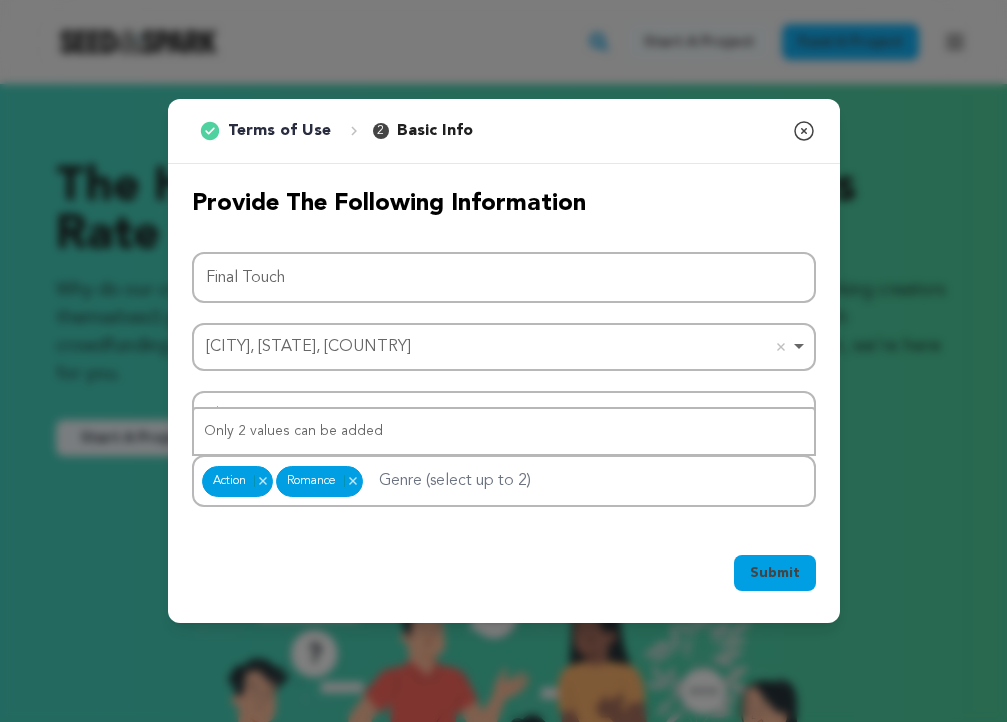 click on "Submit" at bounding box center (775, 573) 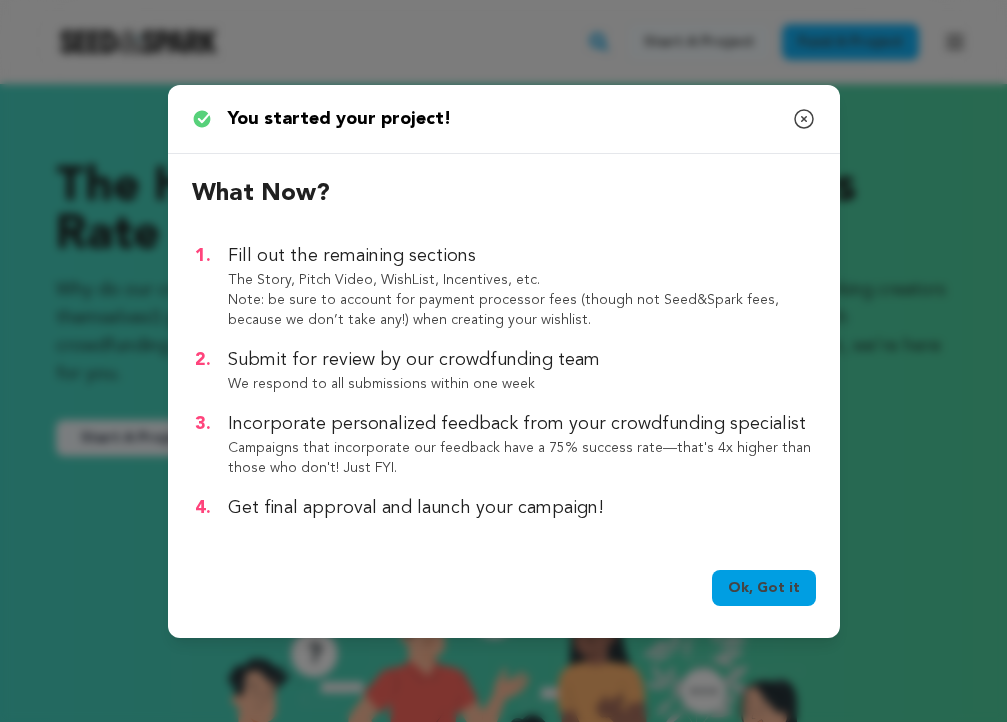 click on "Ok, Got it" at bounding box center (764, 588) 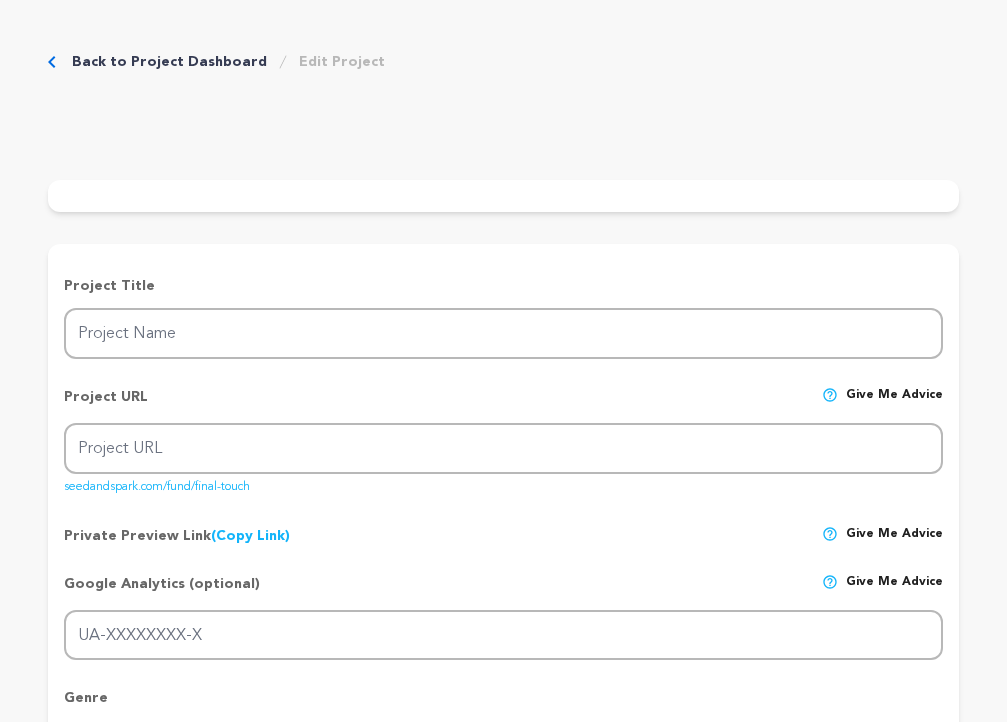 scroll, scrollTop: 0, scrollLeft: 0, axis: both 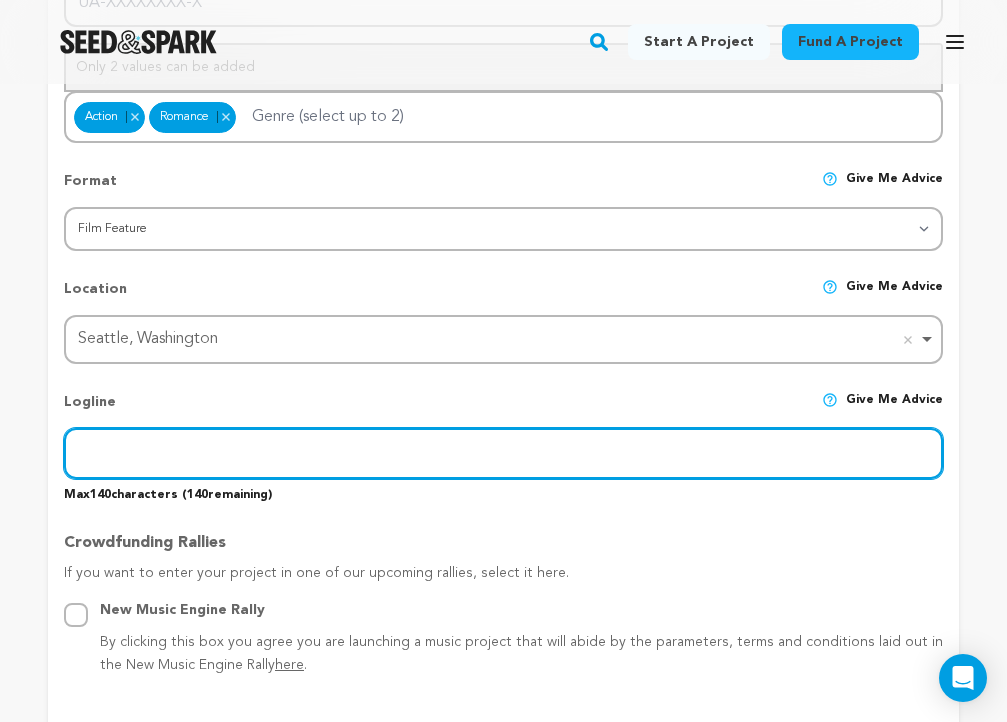 click at bounding box center [503, 453] 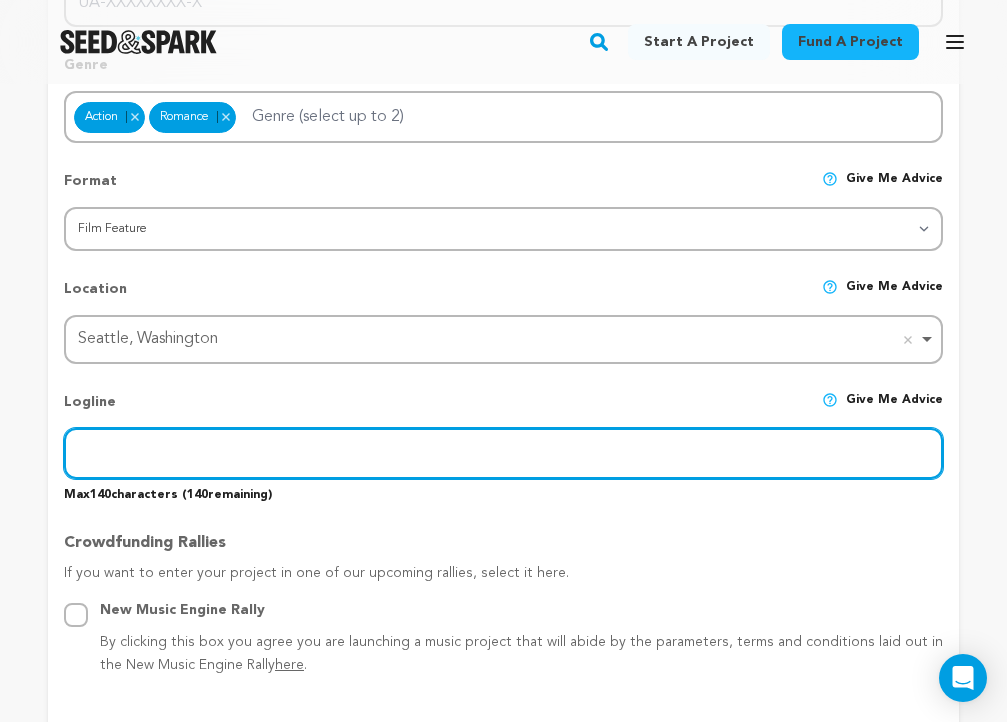 paste on "[FIRST] [LAST] is the embodiment of Death. The voices in his head push him to do the work of  the grim reaper but when he meets Life in the" 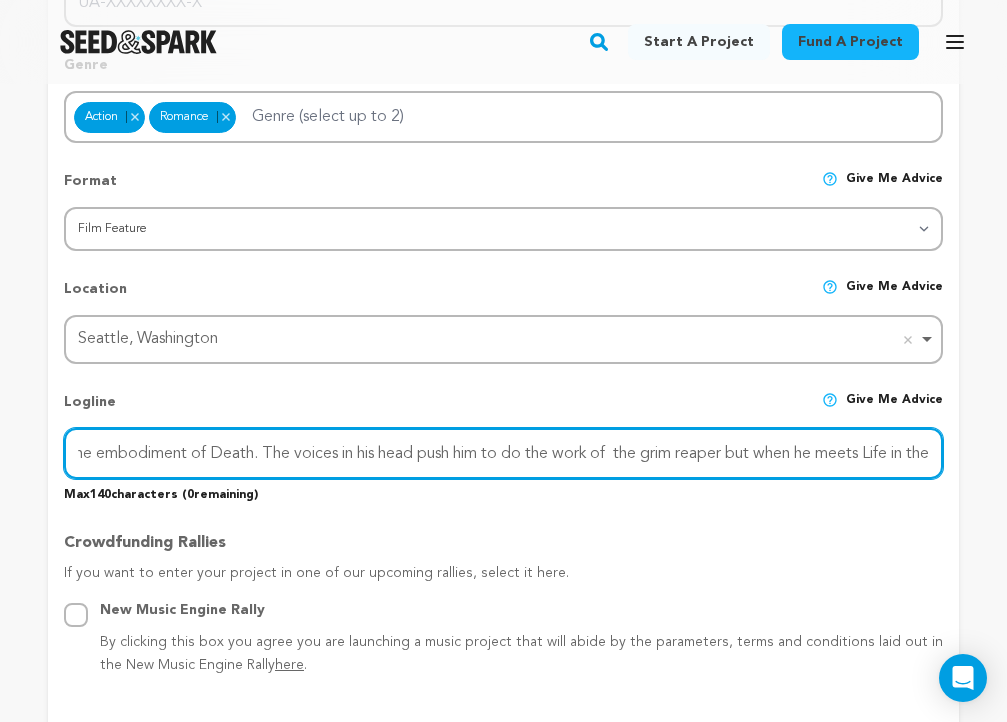 scroll, scrollTop: 0, scrollLeft: 0, axis: both 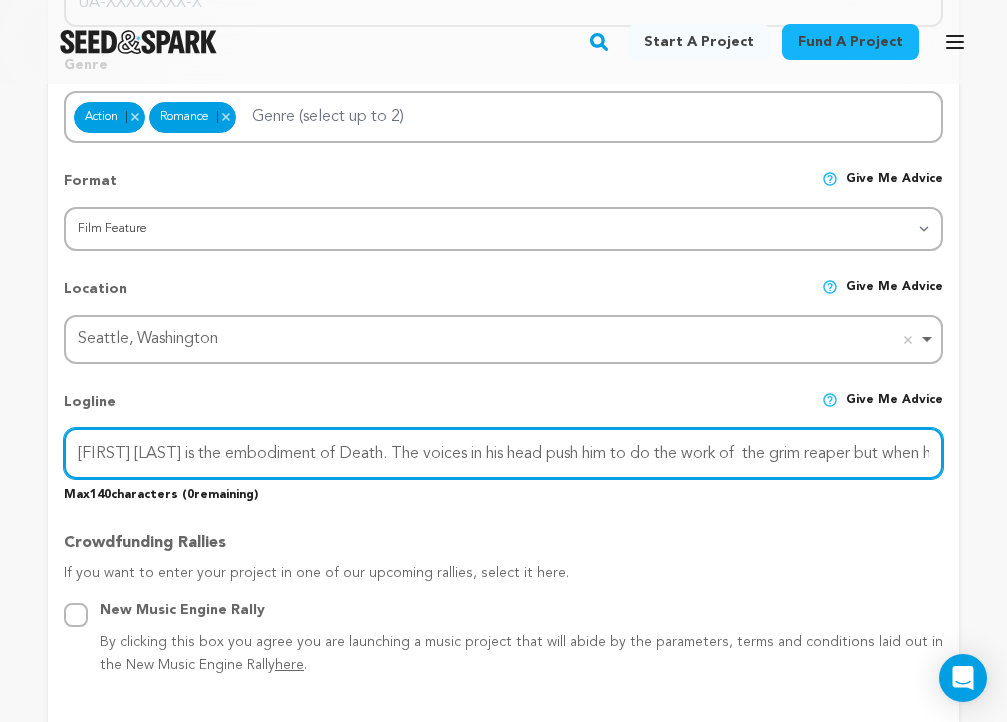 drag, startPoint x: 188, startPoint y: 455, endPoint x: 133, endPoint y: 455, distance: 55 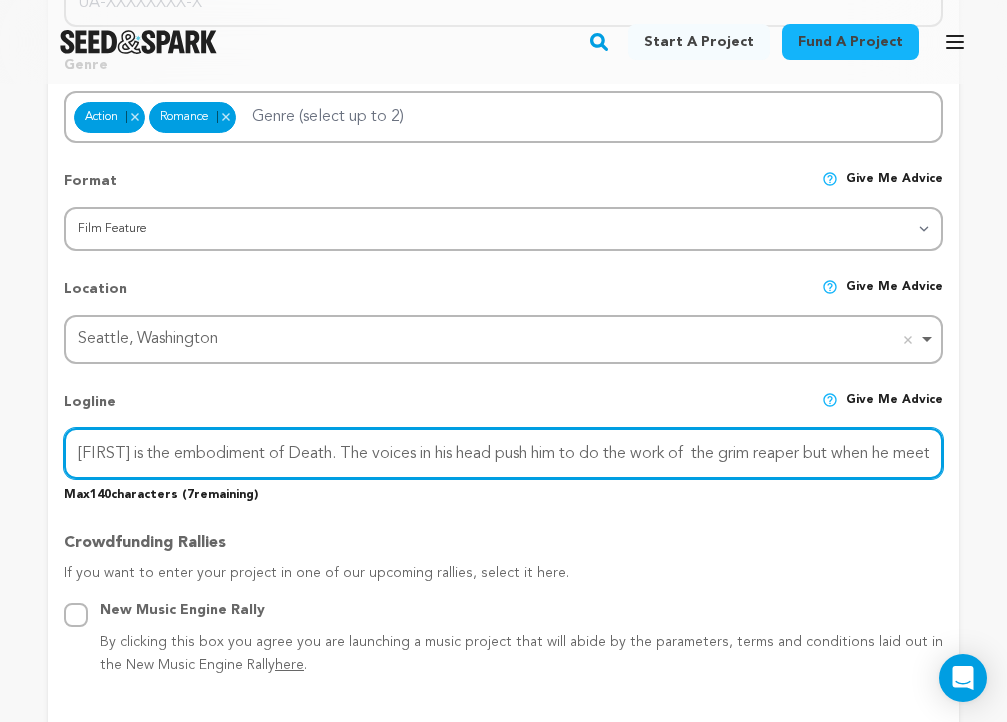 drag, startPoint x: 341, startPoint y: 455, endPoint x: 613, endPoint y: 454, distance: 272.00183 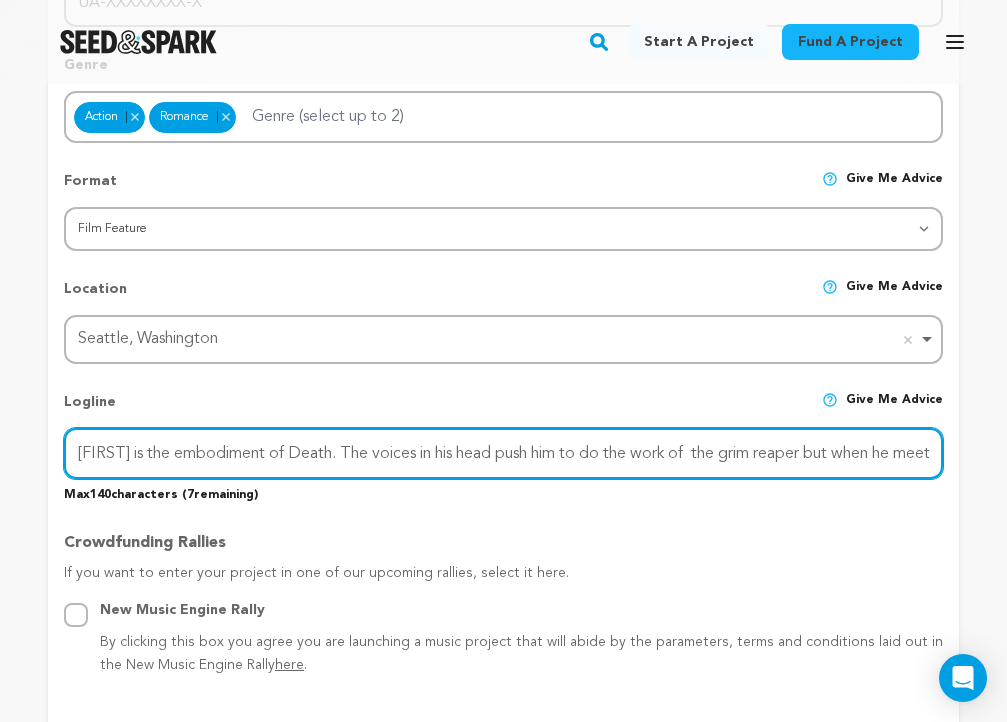 click on "[FIRST] is the embodiment of Death. The voices in his head push him to do the work of  the grim reaper but when he meets Life in the" at bounding box center [503, 453] 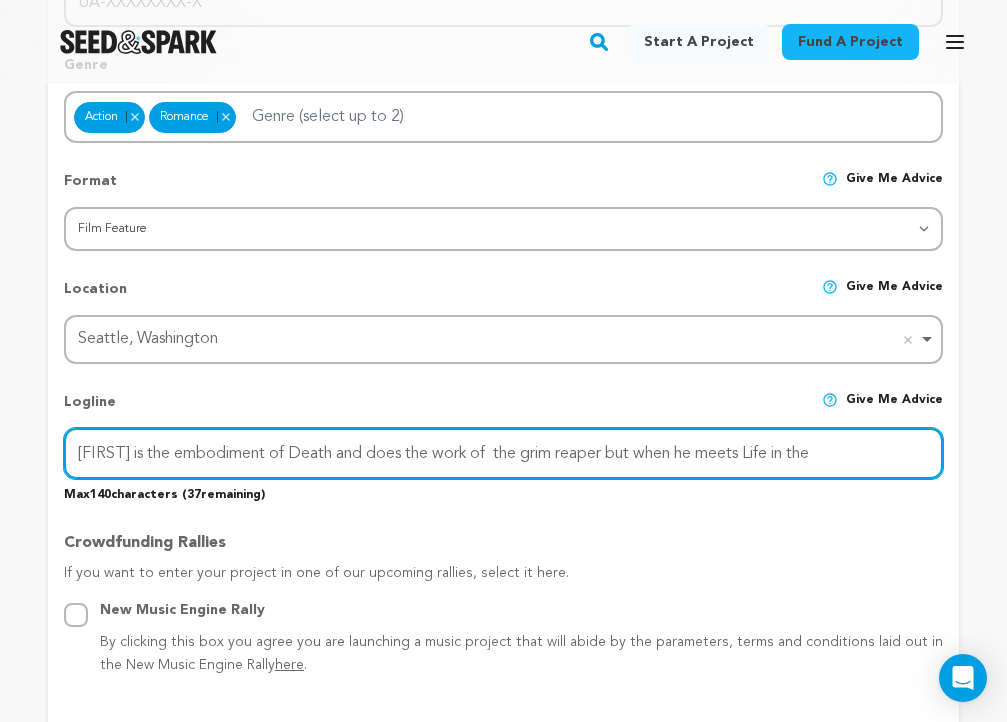 click on "[FIRST] is the embodiment of Death and does the work of  the grim reaper but when he meets Life in the" at bounding box center [503, 453] 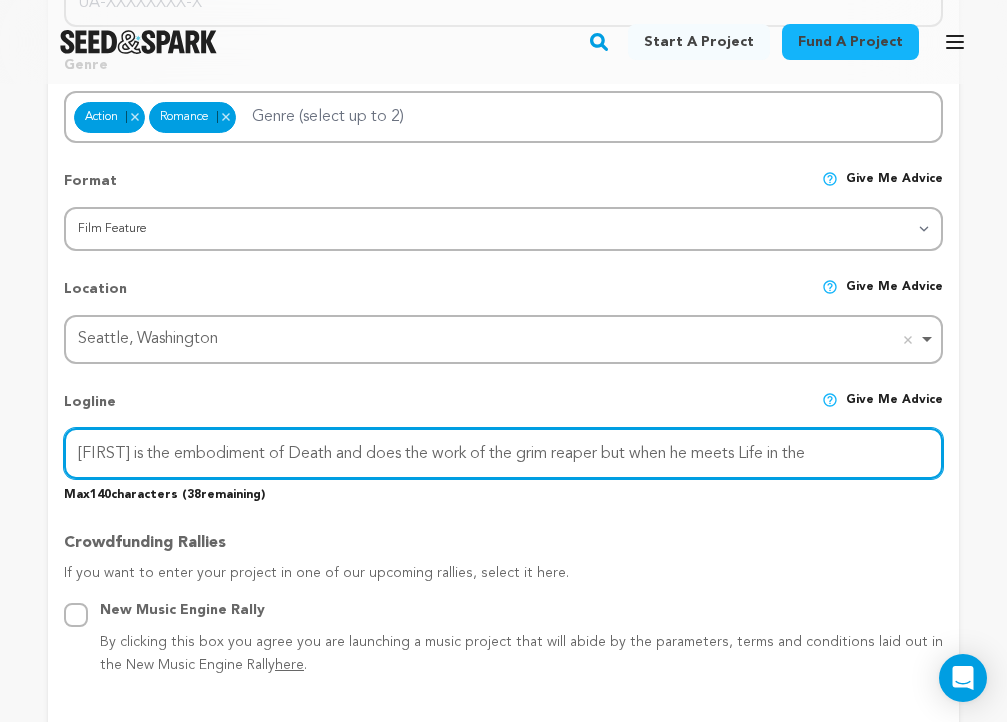 click on "[FIRST] is the embodiment of Death and does the work of the grim reaper but when he meets Life in the" at bounding box center [503, 453] 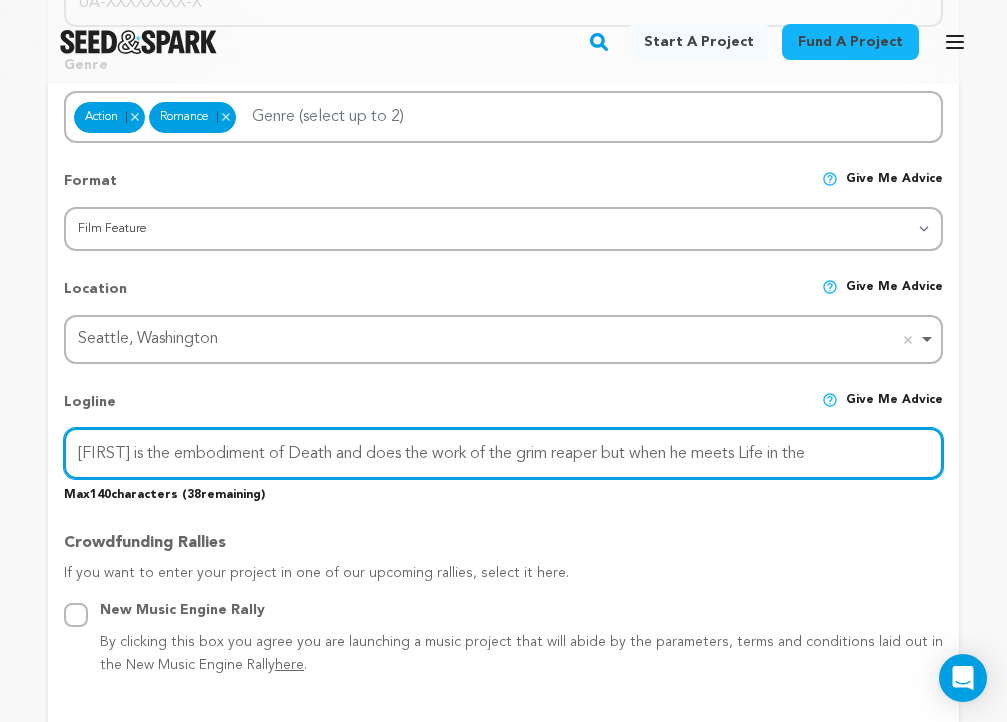 paste on "in the form of a mother and her son," 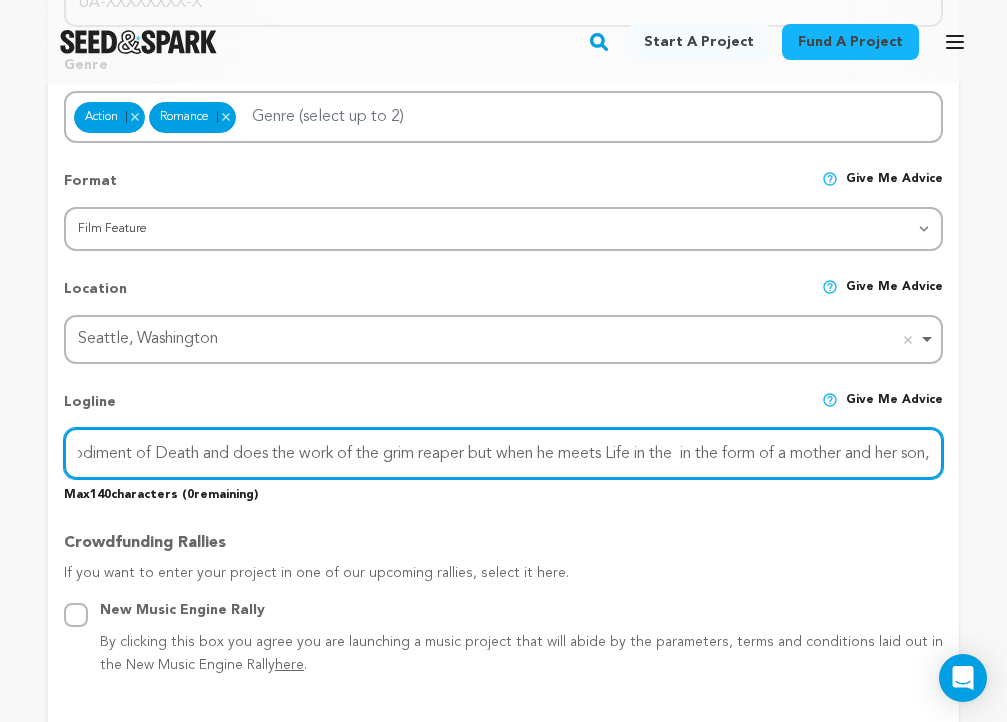 scroll, scrollTop: 0, scrollLeft: 0, axis: both 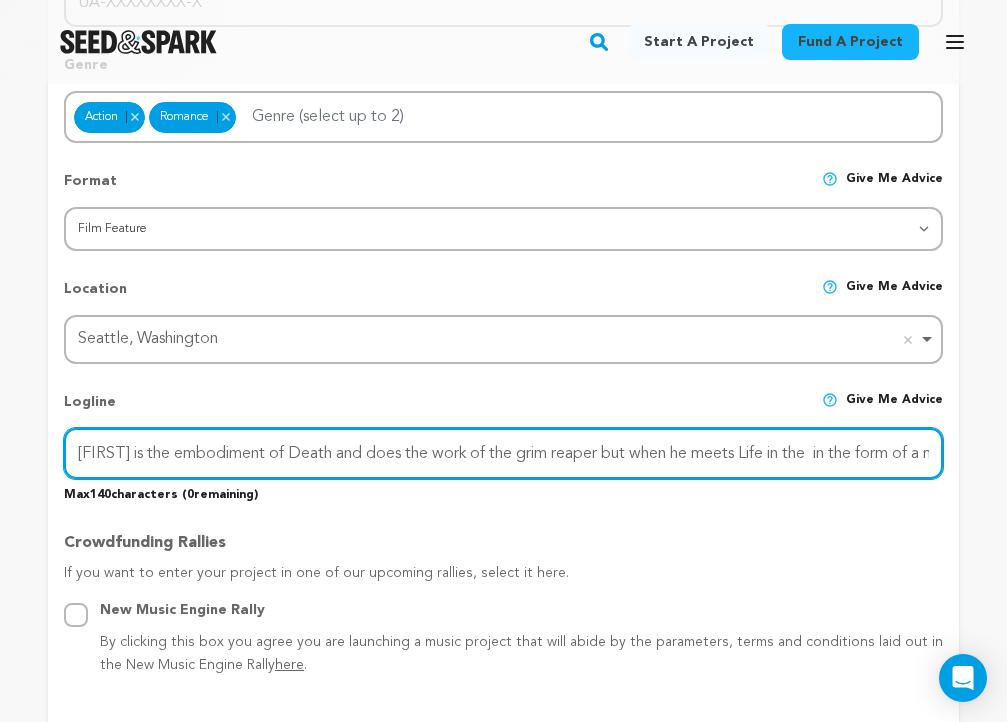 drag, startPoint x: 344, startPoint y: 454, endPoint x: 644, endPoint y: 460, distance: 300.06 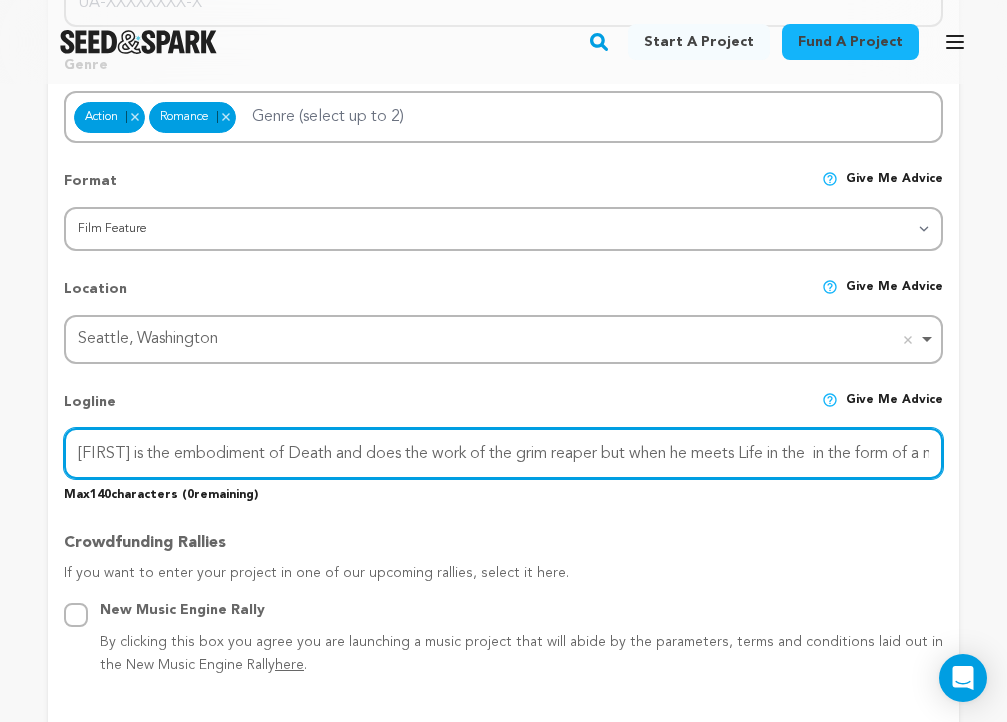 click on "[FIRST] is the embodiment of Death and does the work of the grim reaper but when he meets Life in the  in the form of a mother and her son," at bounding box center (503, 453) 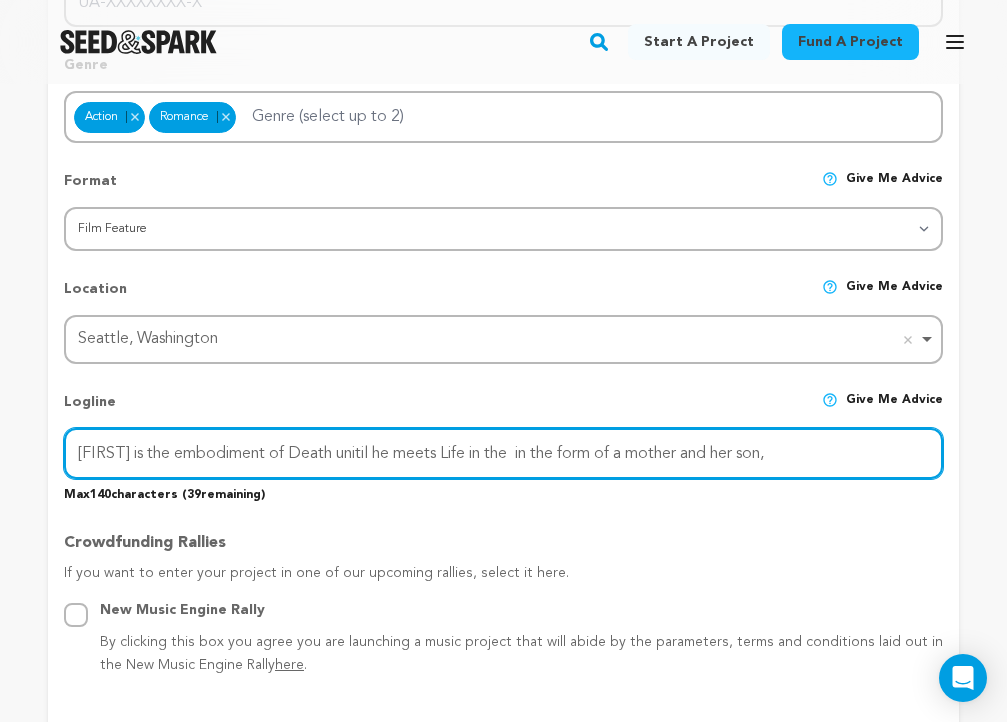 click on "[FIRST] is the embodiment of Death unitil he meets Life in the  in the form of a mother and her son," at bounding box center (503, 453) 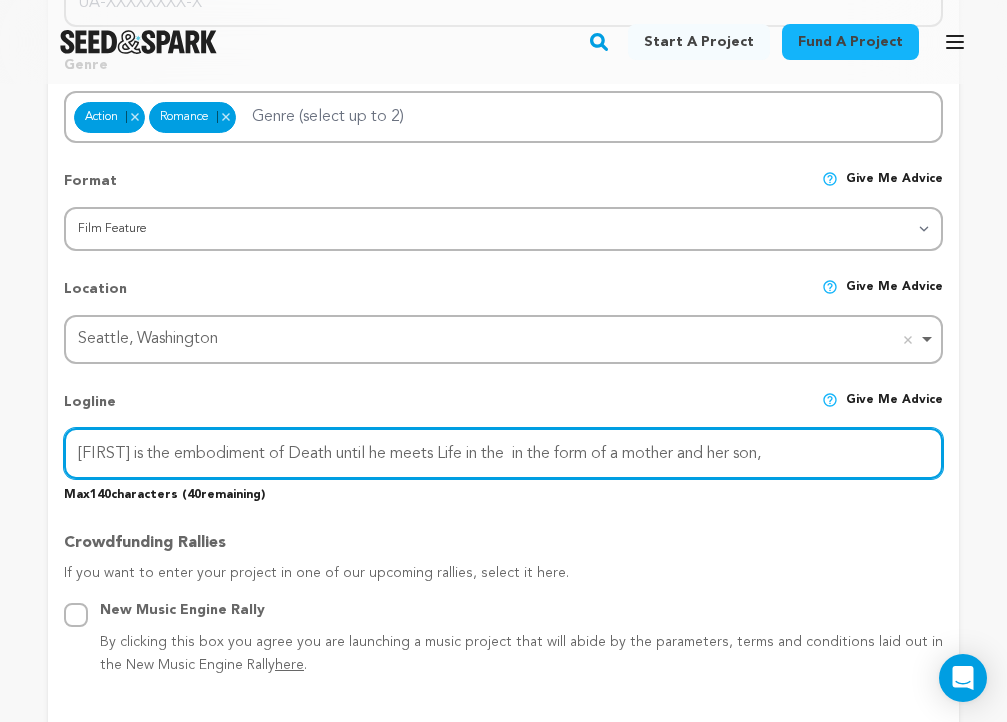 click on "[FIRST] is the embodiment of Death until he meets Life in the  in the form of a mother and her son," at bounding box center (503, 453) 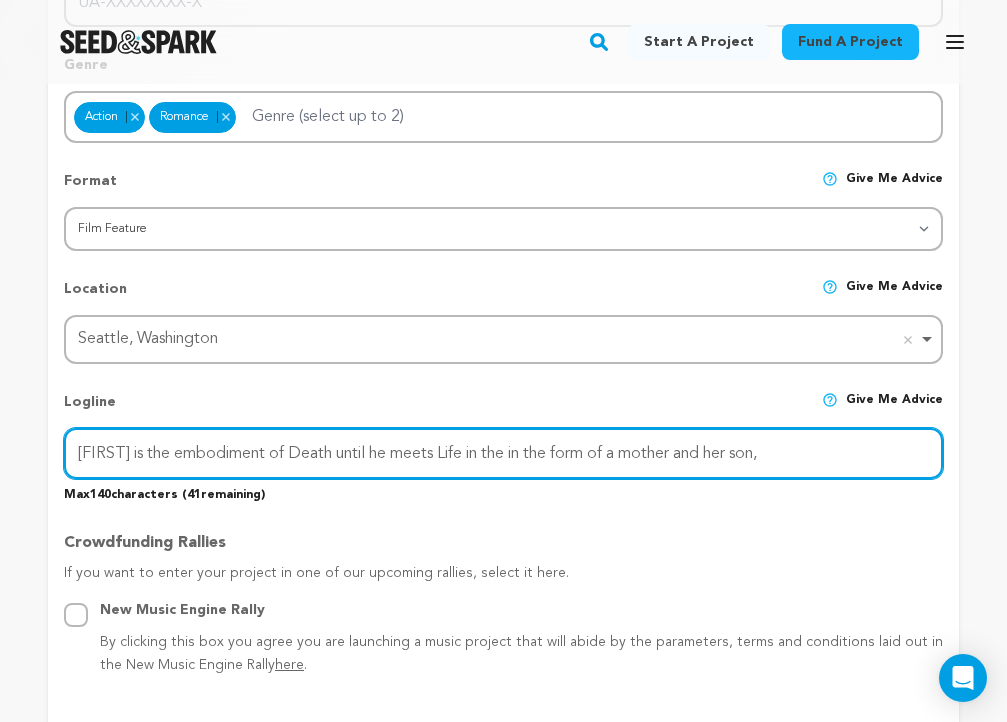 click on "[FIRST] is the embodiment of Death until he meets Life in the in the form of a mother and her son," at bounding box center [503, 453] 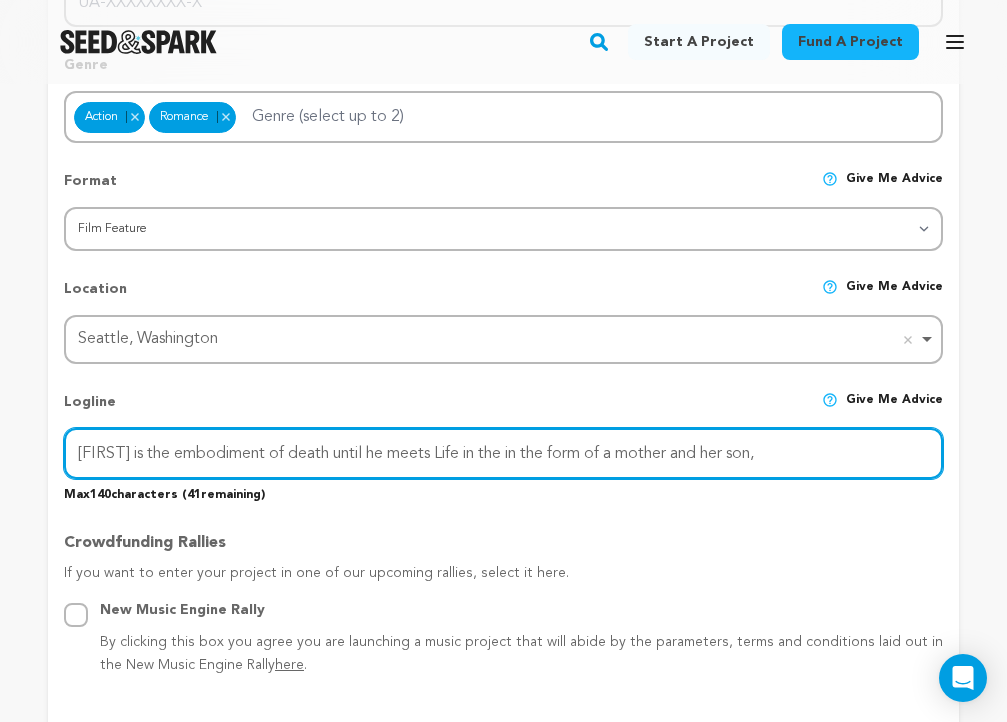 click on "[FIRST] is the embodiment of death until he meets Life in the in the form of a mother and her son," at bounding box center (503, 453) 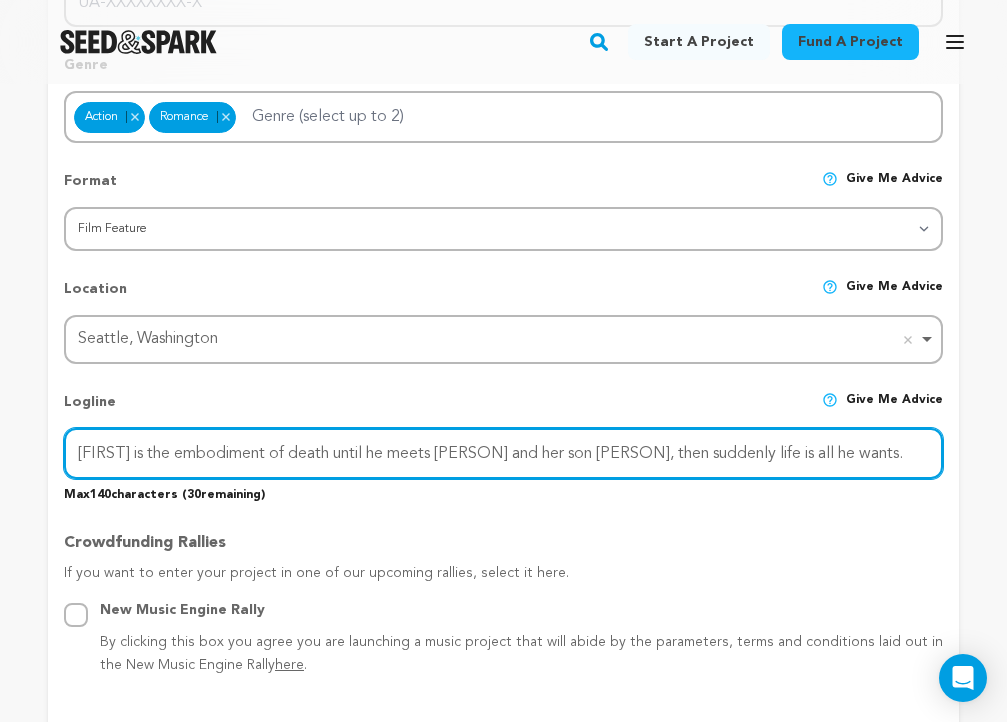 drag, startPoint x: 294, startPoint y: 449, endPoint x: 141, endPoint y: 458, distance: 153.26448 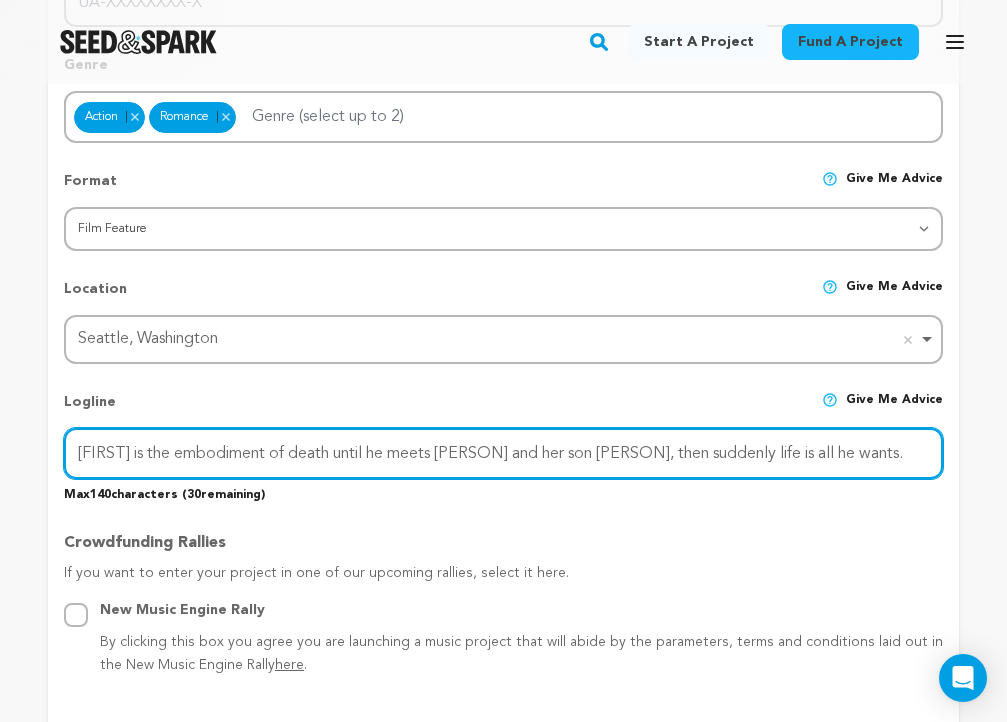 click on "[FIRST] is the embodiment of death until he meets [PERSON] and her son [PERSON], then suddenly life is all he wants." at bounding box center (503, 453) 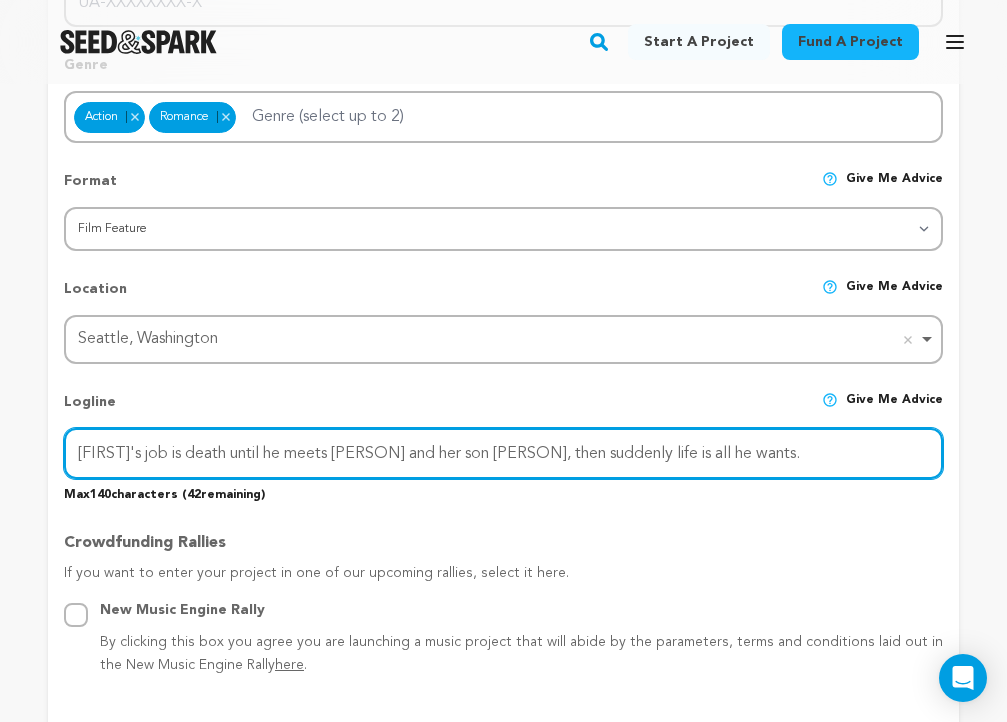 click on "[FIRST]'s job is death until he meets [PERSON] and her son [PERSON], then suddenly life is all he wants." at bounding box center [503, 453] 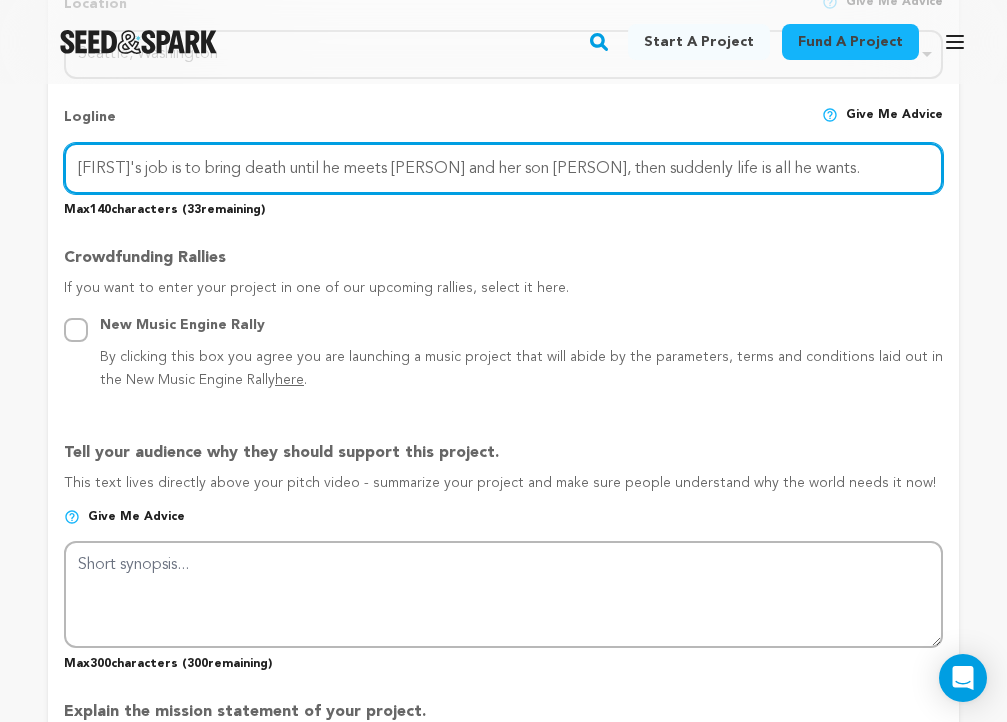 scroll, scrollTop: 1122, scrollLeft: 0, axis: vertical 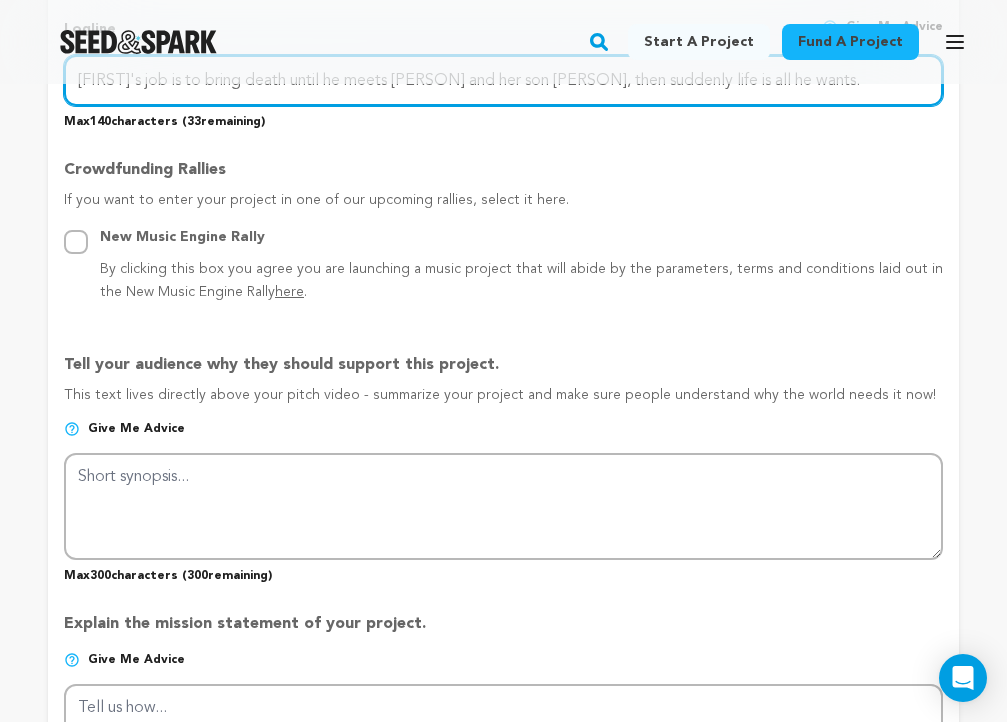 type on "[FIRST]'s job is to bring death until he meets [PERSON] and her son [PERSON], then suddenly life is all he wants." 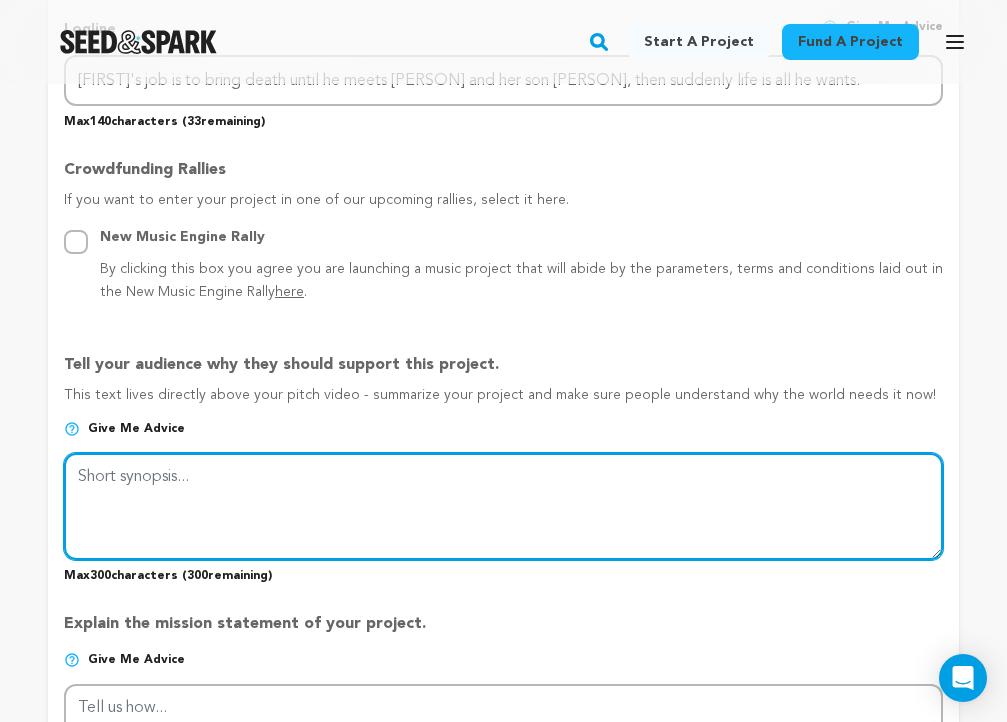 click at bounding box center [503, 506] 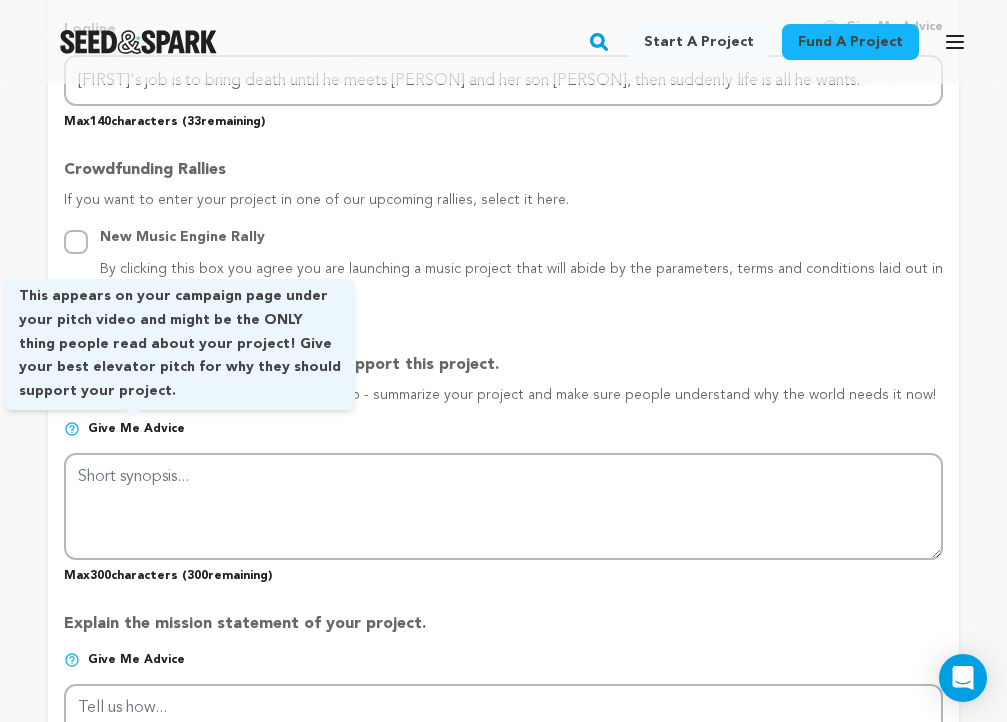 click on "Give me advice" at bounding box center [136, 429] 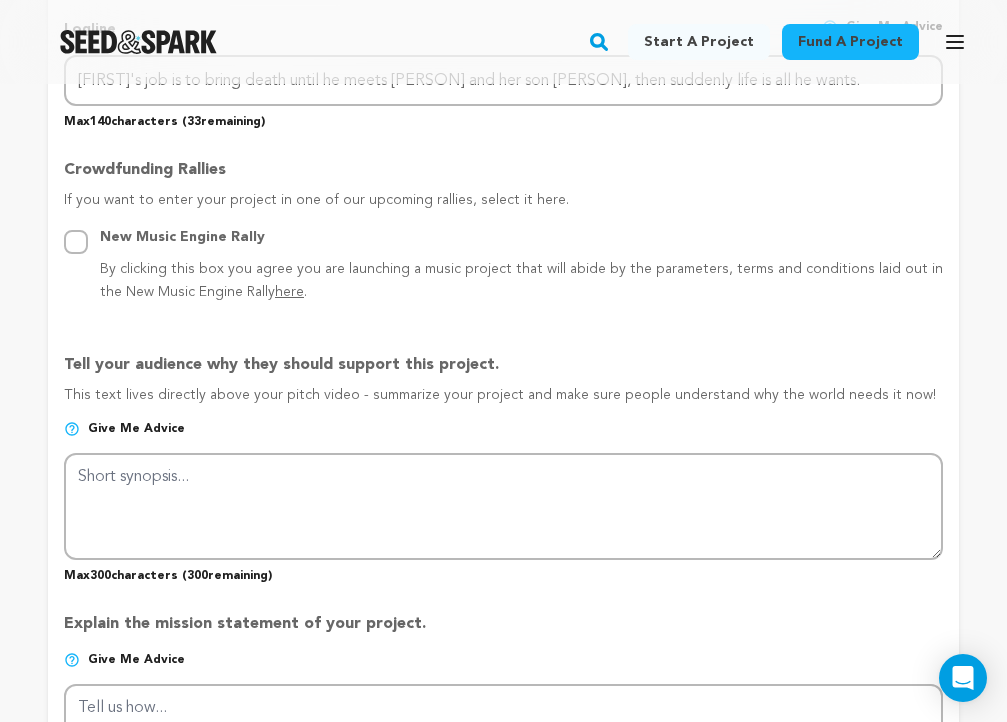 click at bounding box center (72, 429) 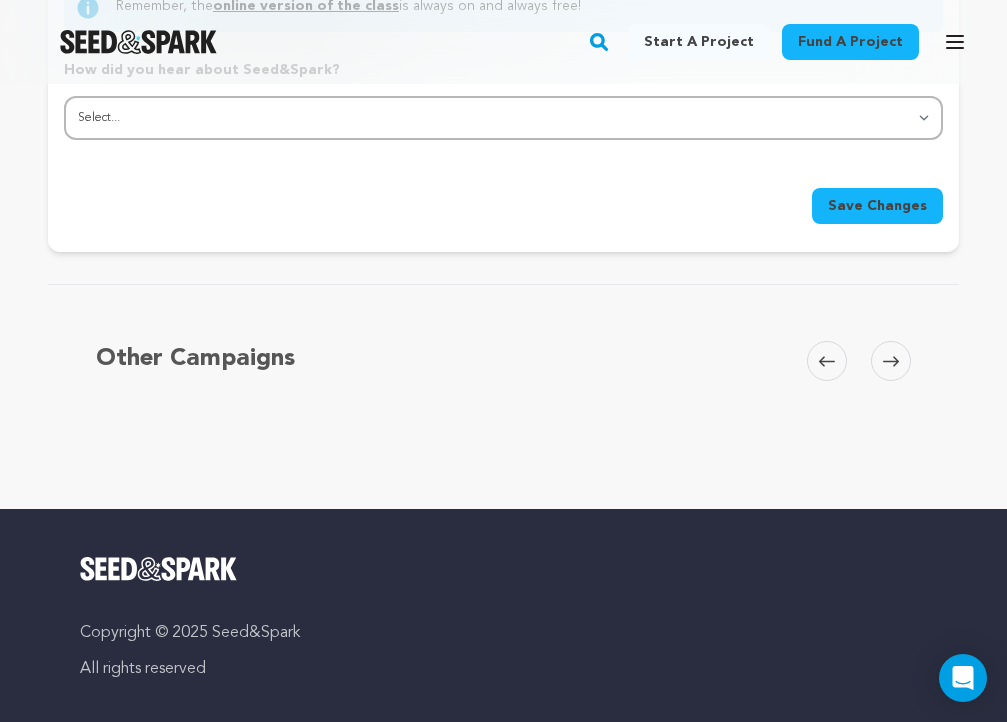 scroll, scrollTop: 2441, scrollLeft: 0, axis: vertical 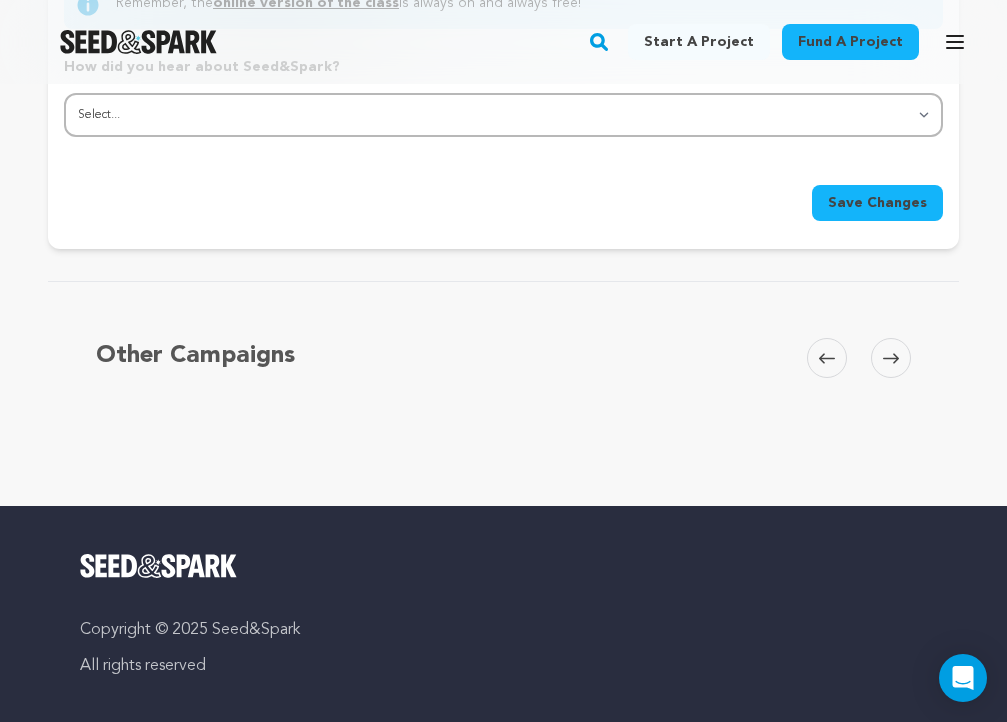 click on "Save Changes" at bounding box center [877, 203] 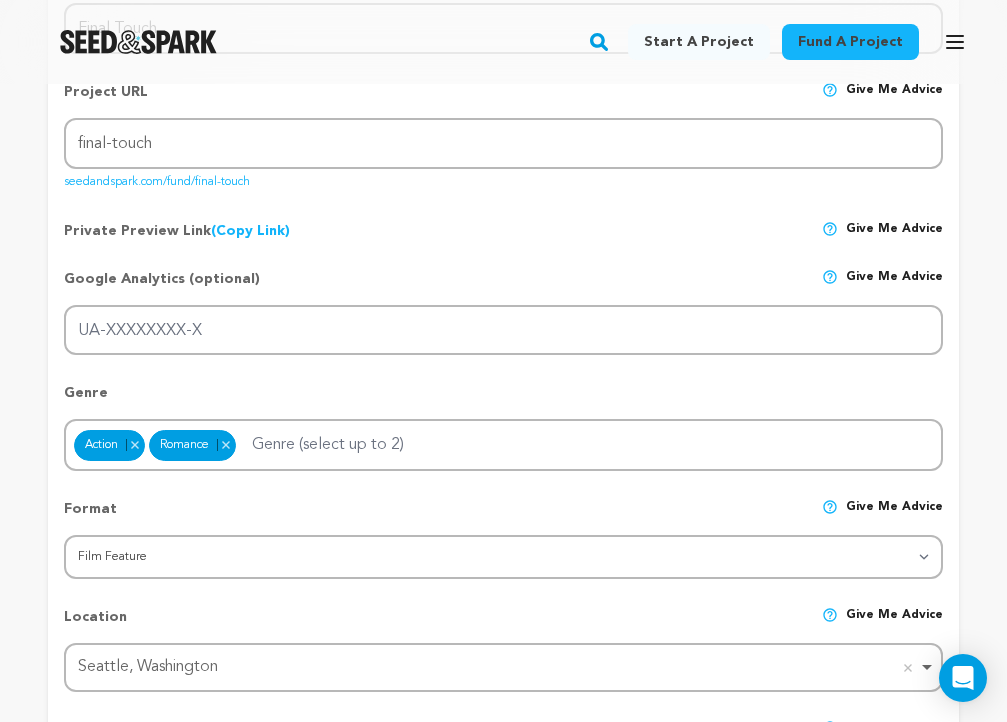 scroll, scrollTop: 0, scrollLeft: 0, axis: both 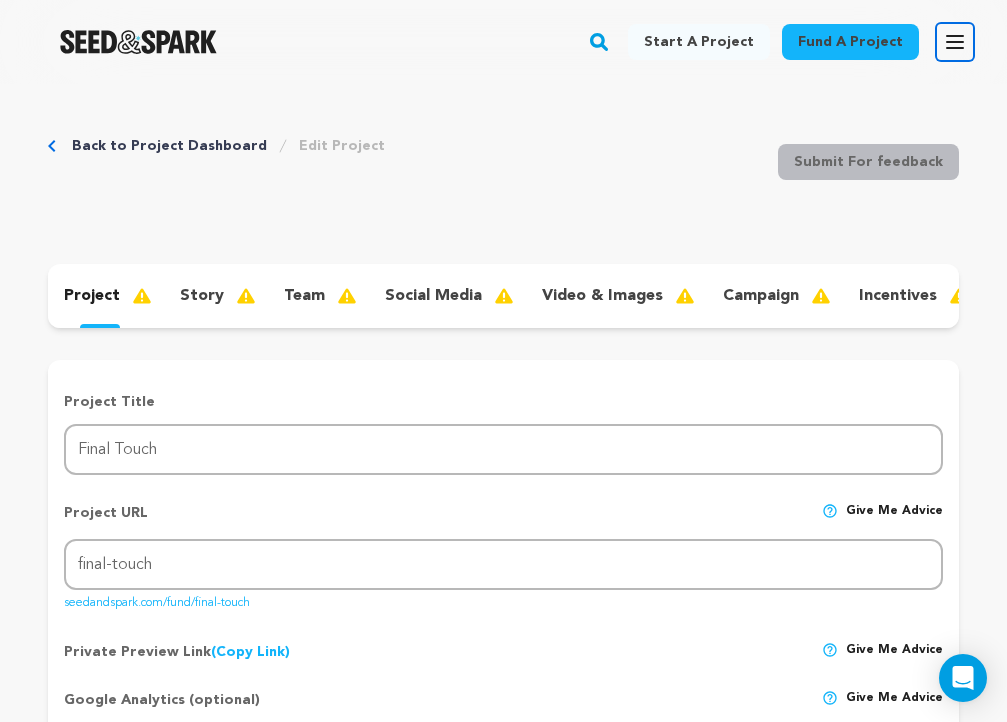 click 